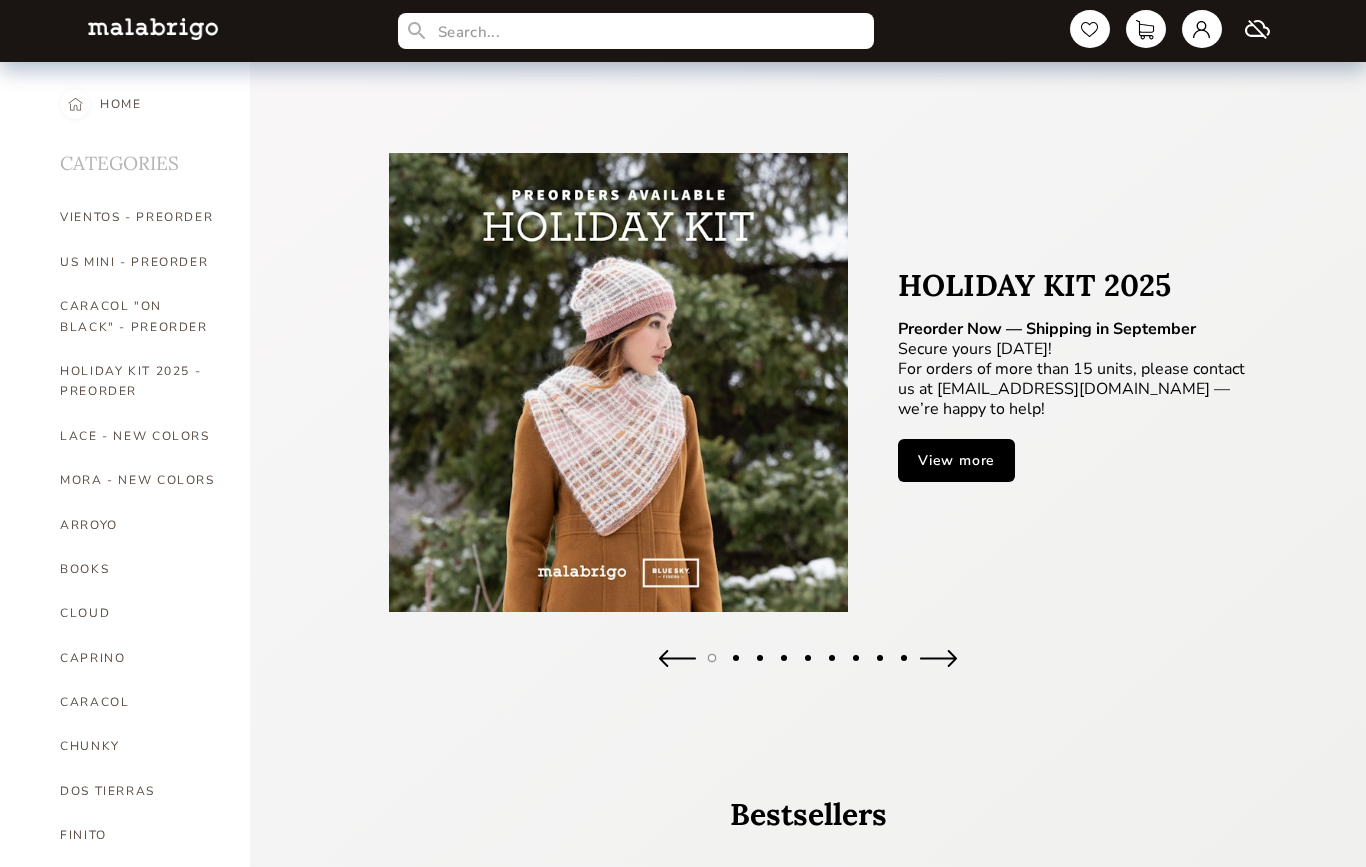 scroll, scrollTop: 0, scrollLeft: 0, axis: both 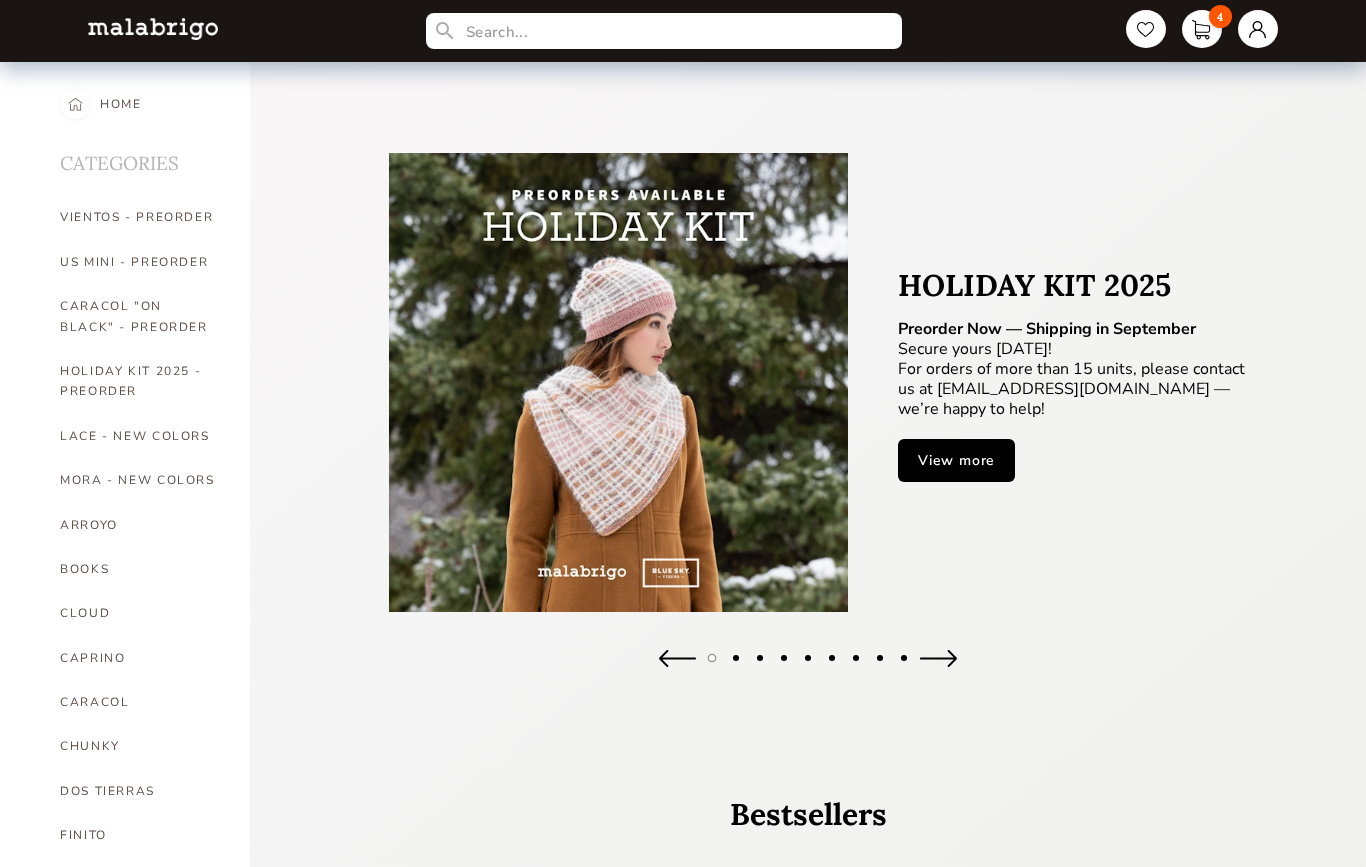 click on "4" at bounding box center (1202, 29) 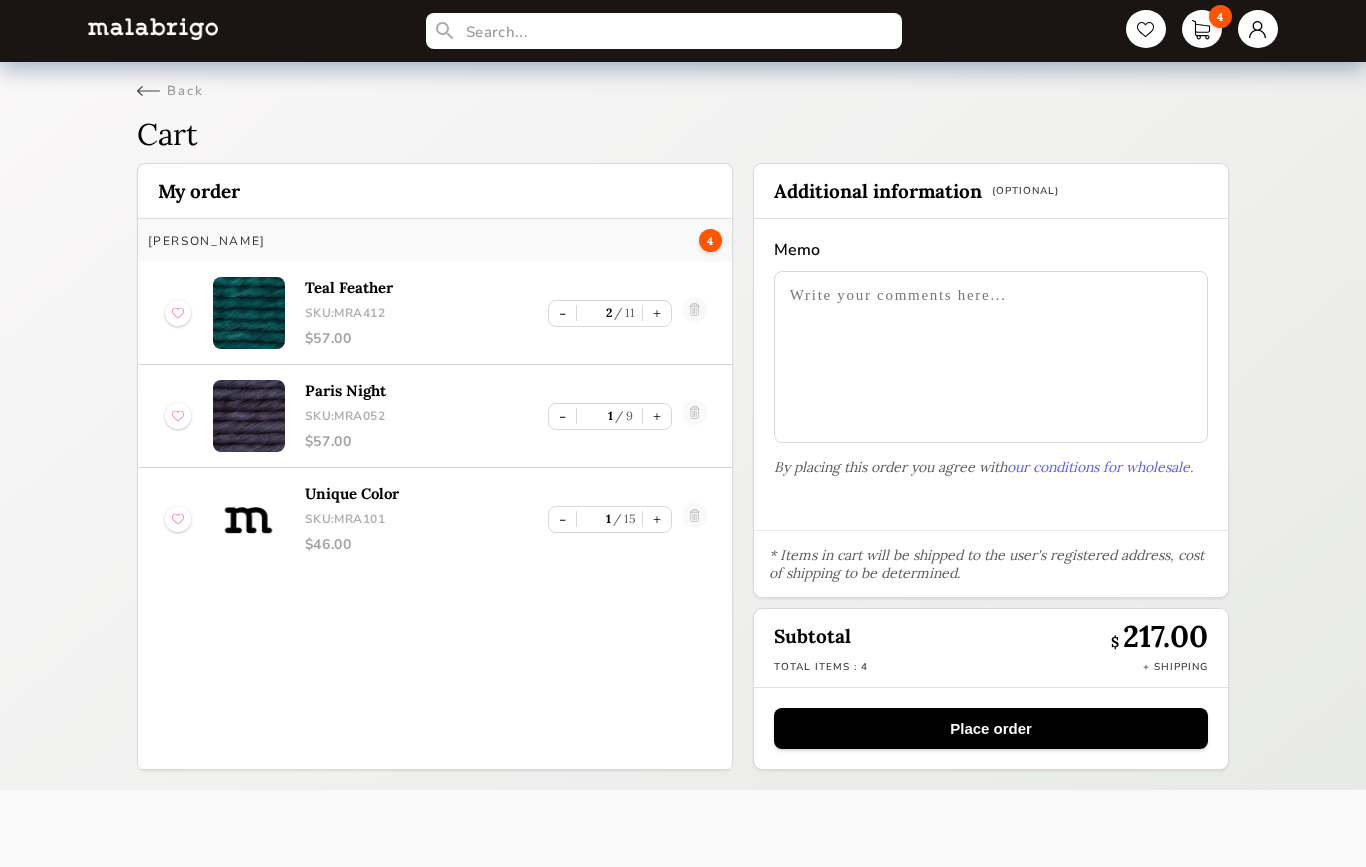 click on "+" at bounding box center (657, 416) 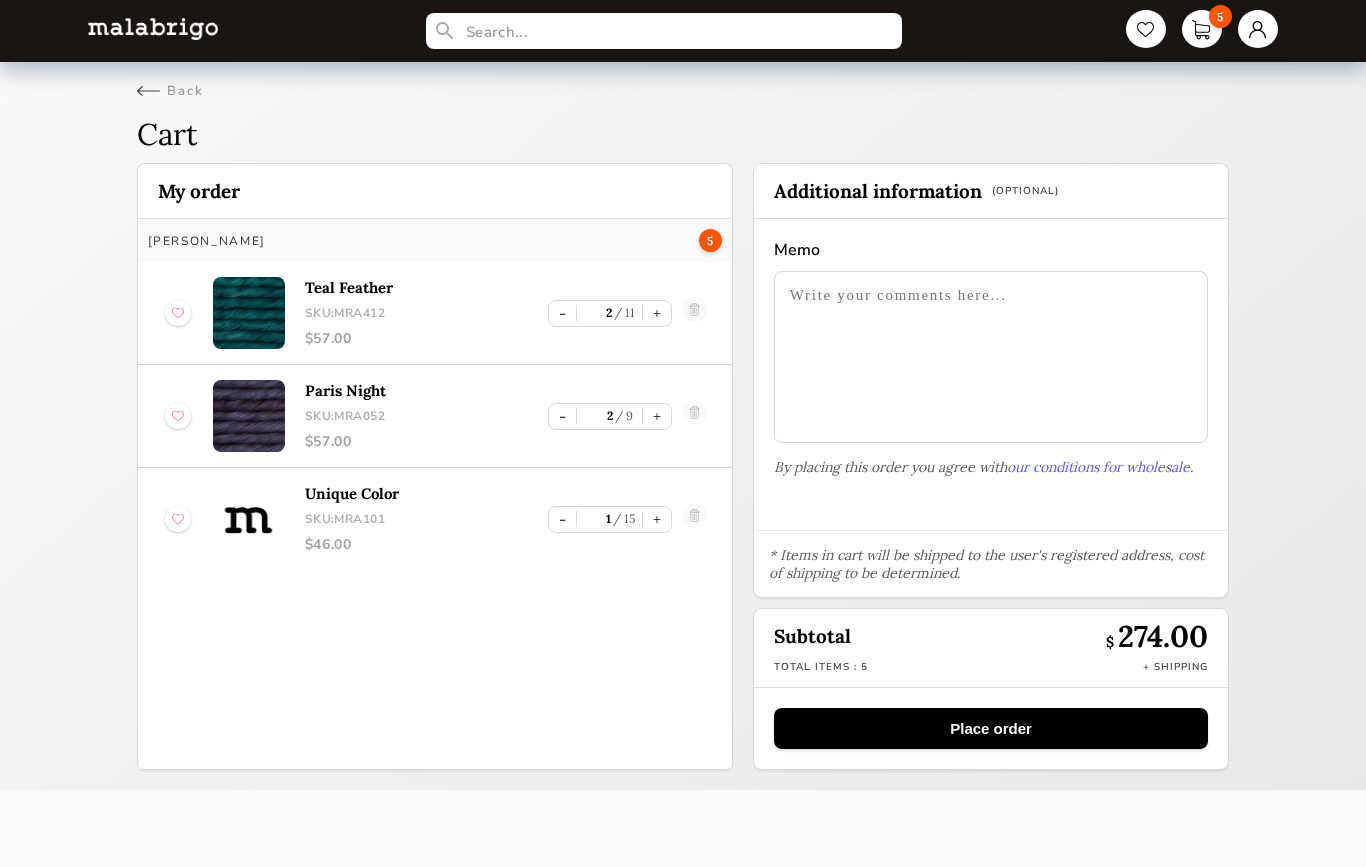 click on "+" at bounding box center (657, 416) 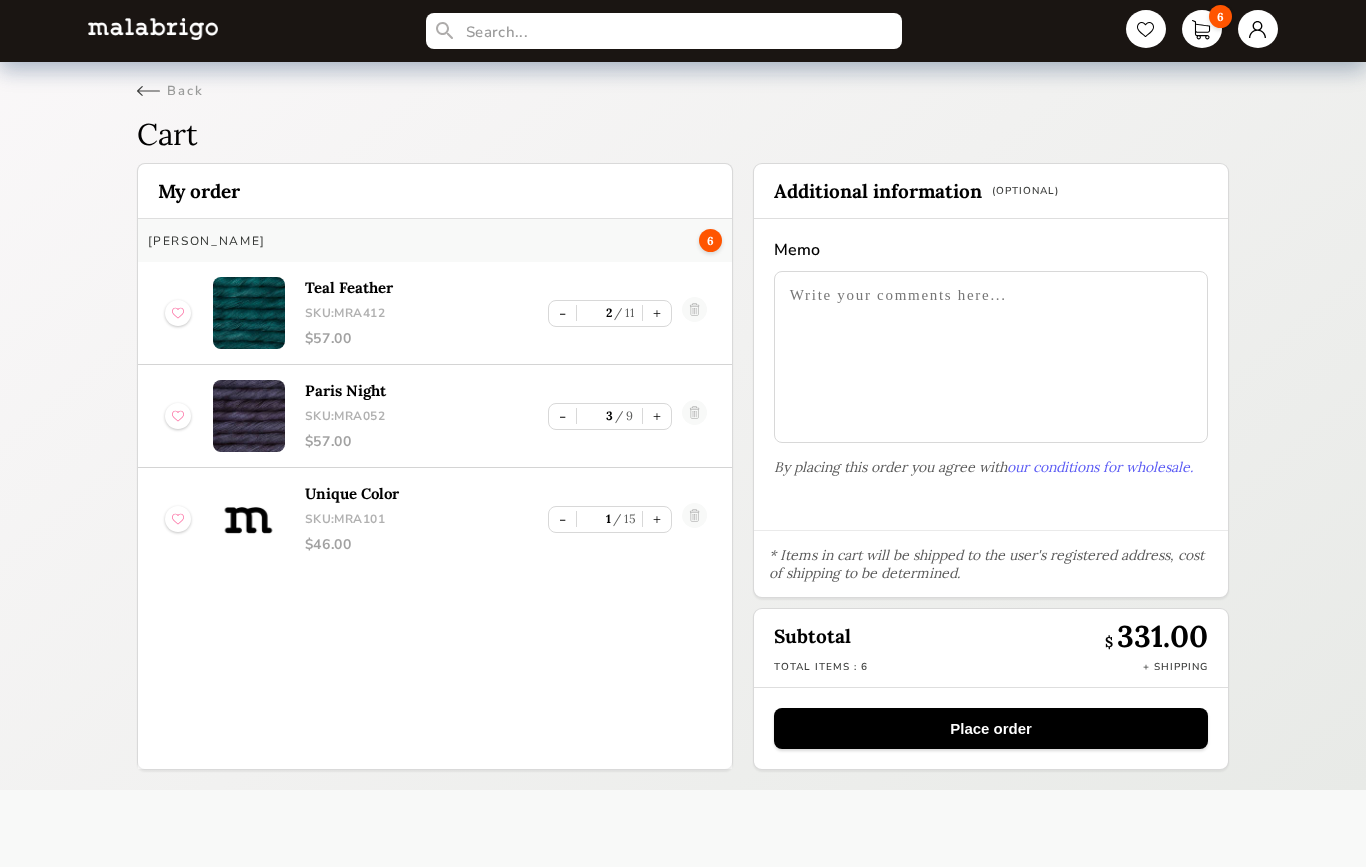 click on "+" at bounding box center (657, 416) 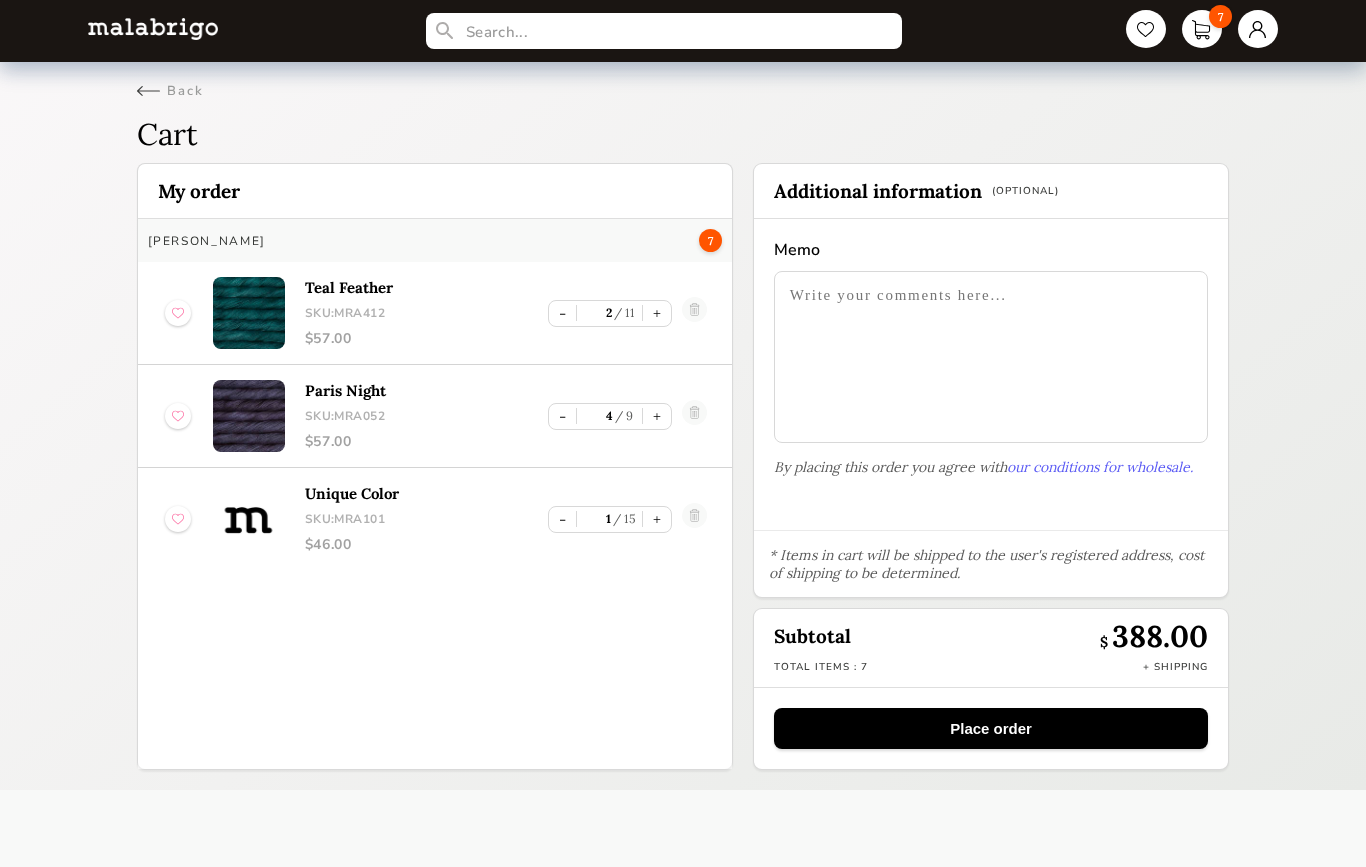 click on "-" at bounding box center [562, 416] 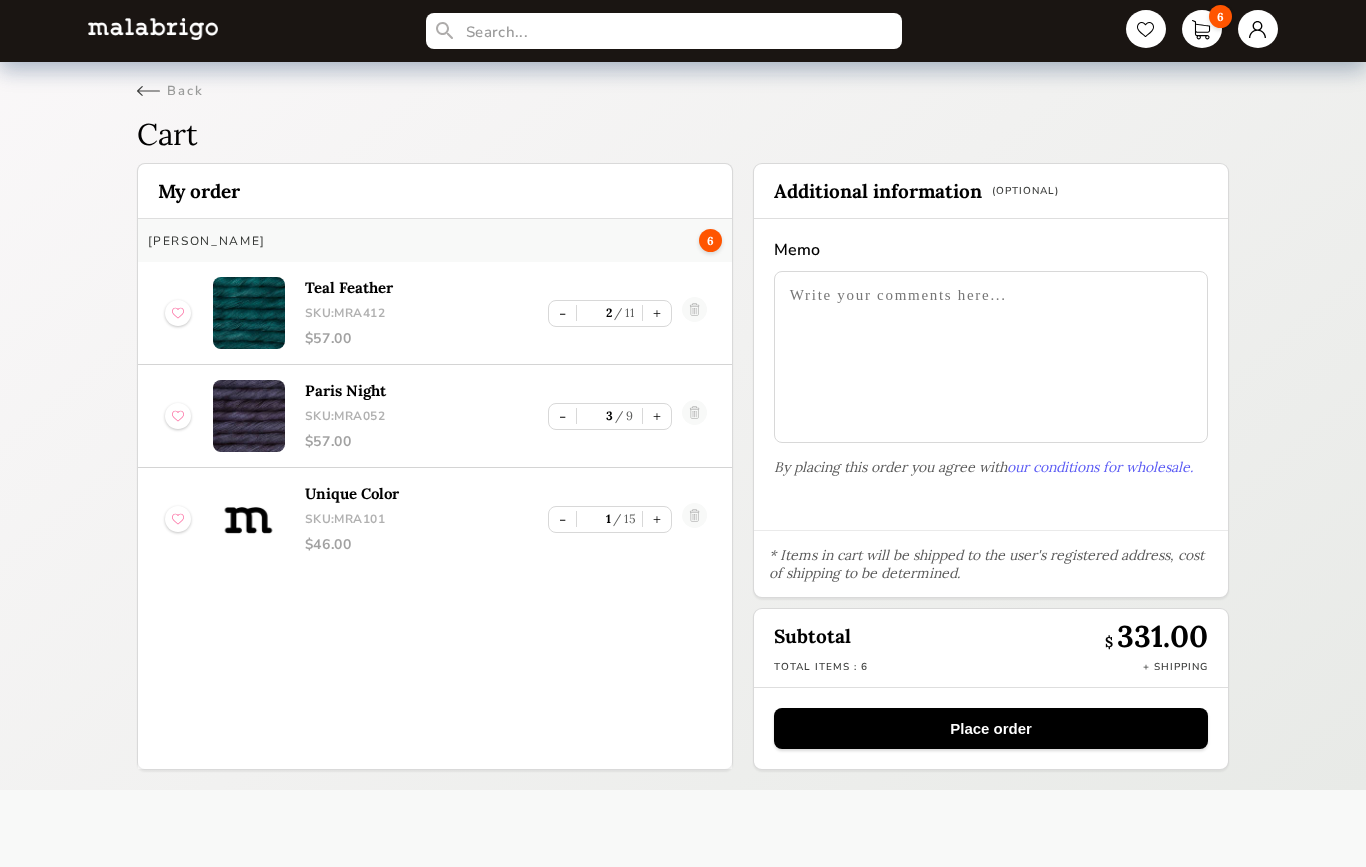 click on "-" at bounding box center (562, 416) 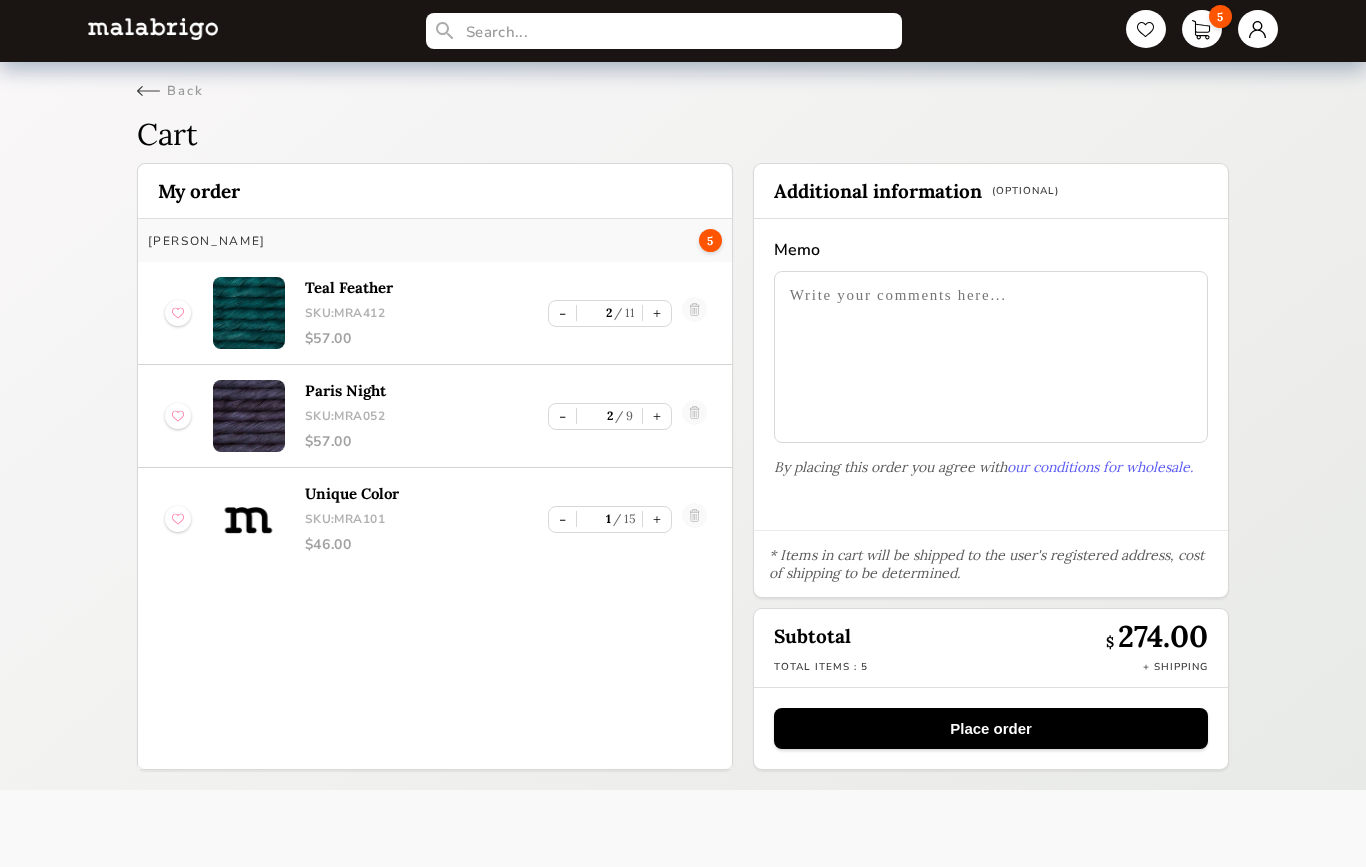 click at bounding box center [694, 519] 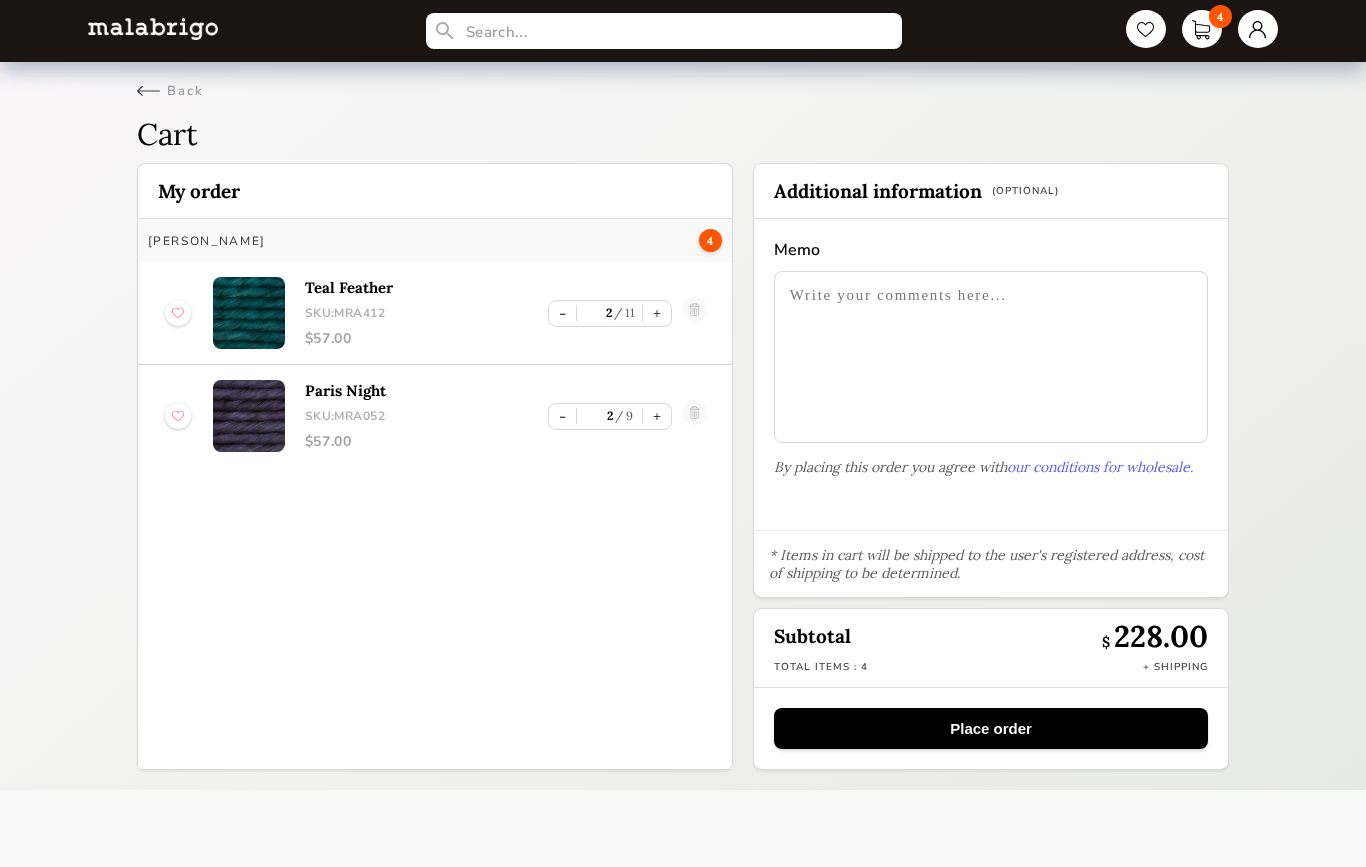 click on "Back" at bounding box center (170, 91) 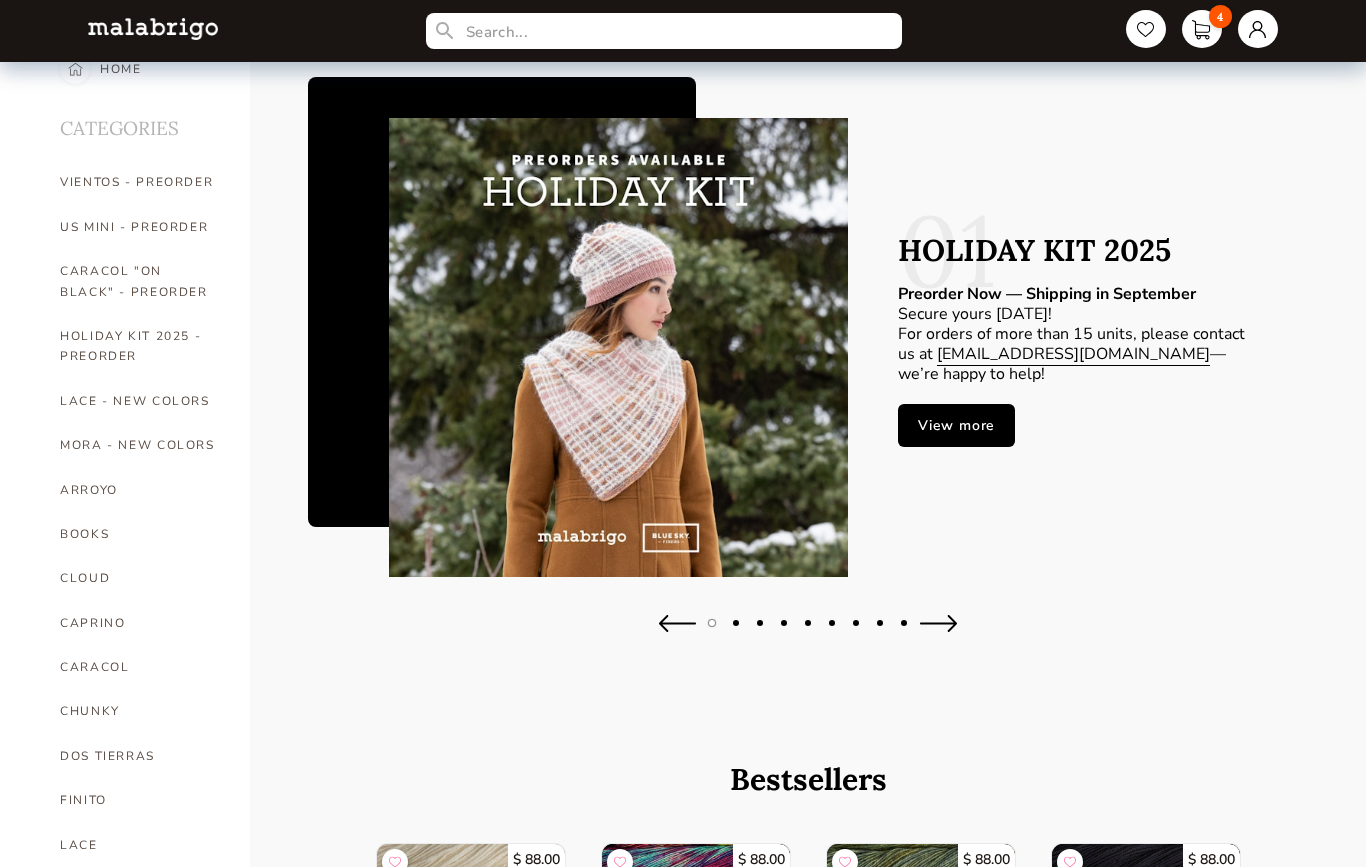 scroll, scrollTop: 0, scrollLeft: 0, axis: both 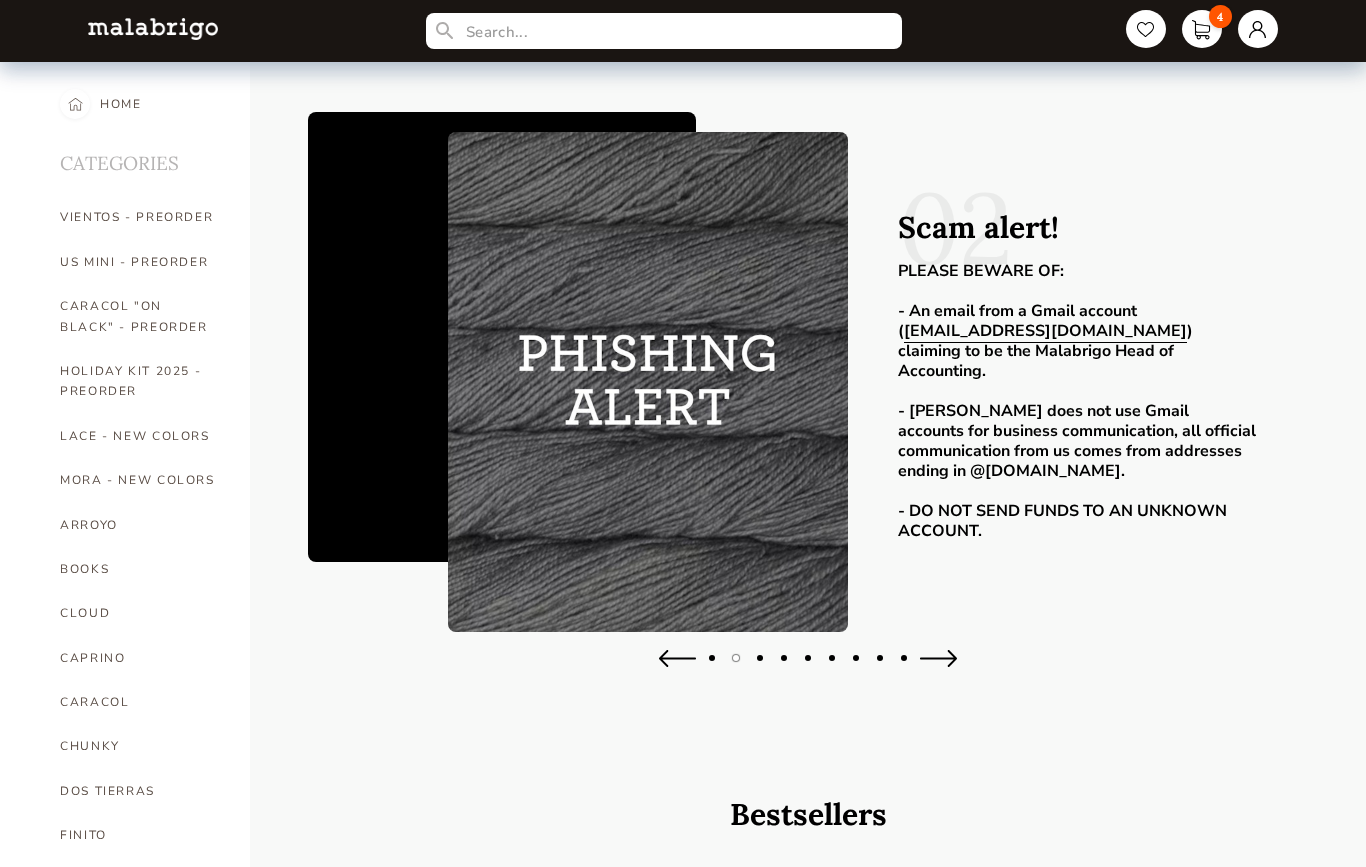 click on "MORA - NEW COLORS" at bounding box center (140, 480) 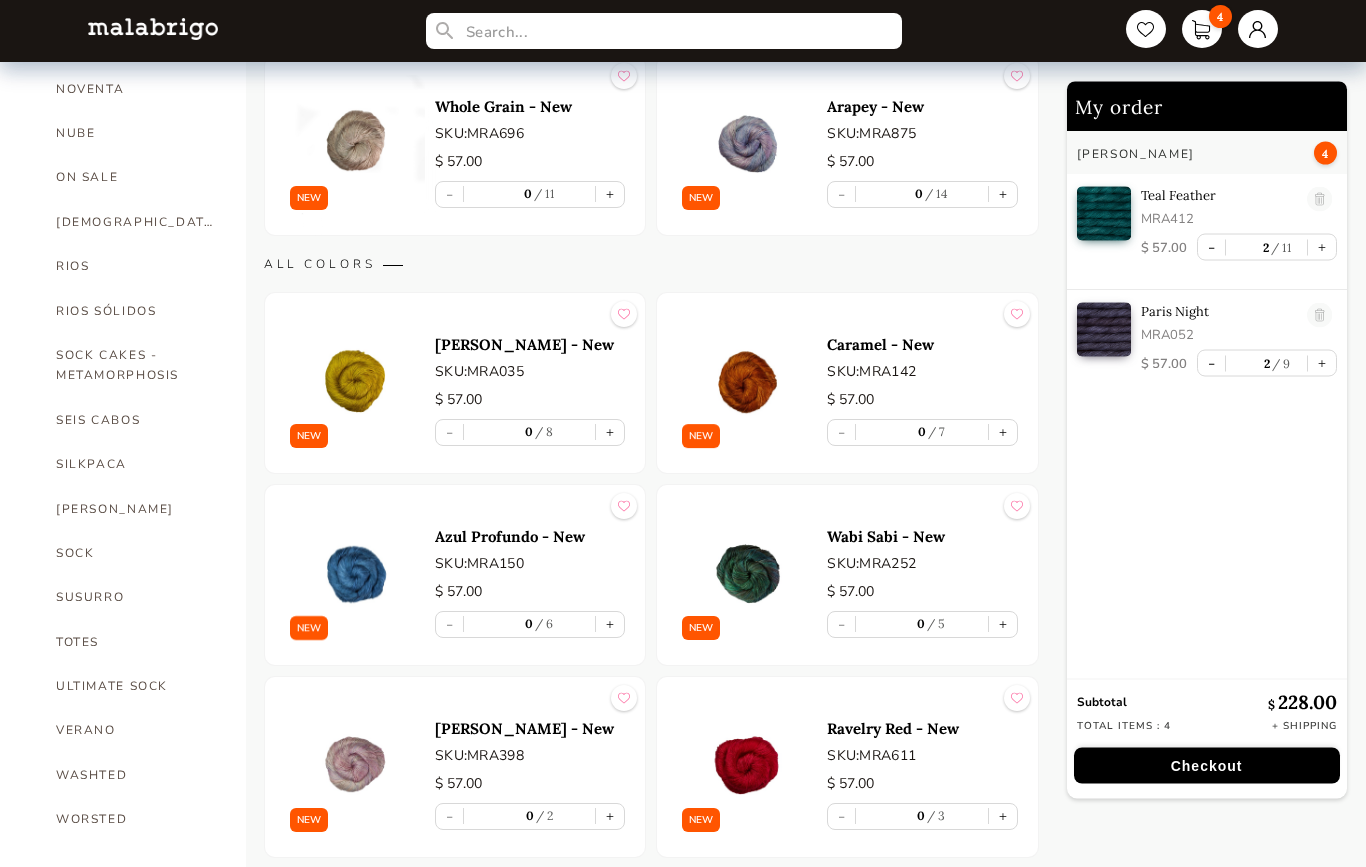 scroll, scrollTop: 1013, scrollLeft: 0, axis: vertical 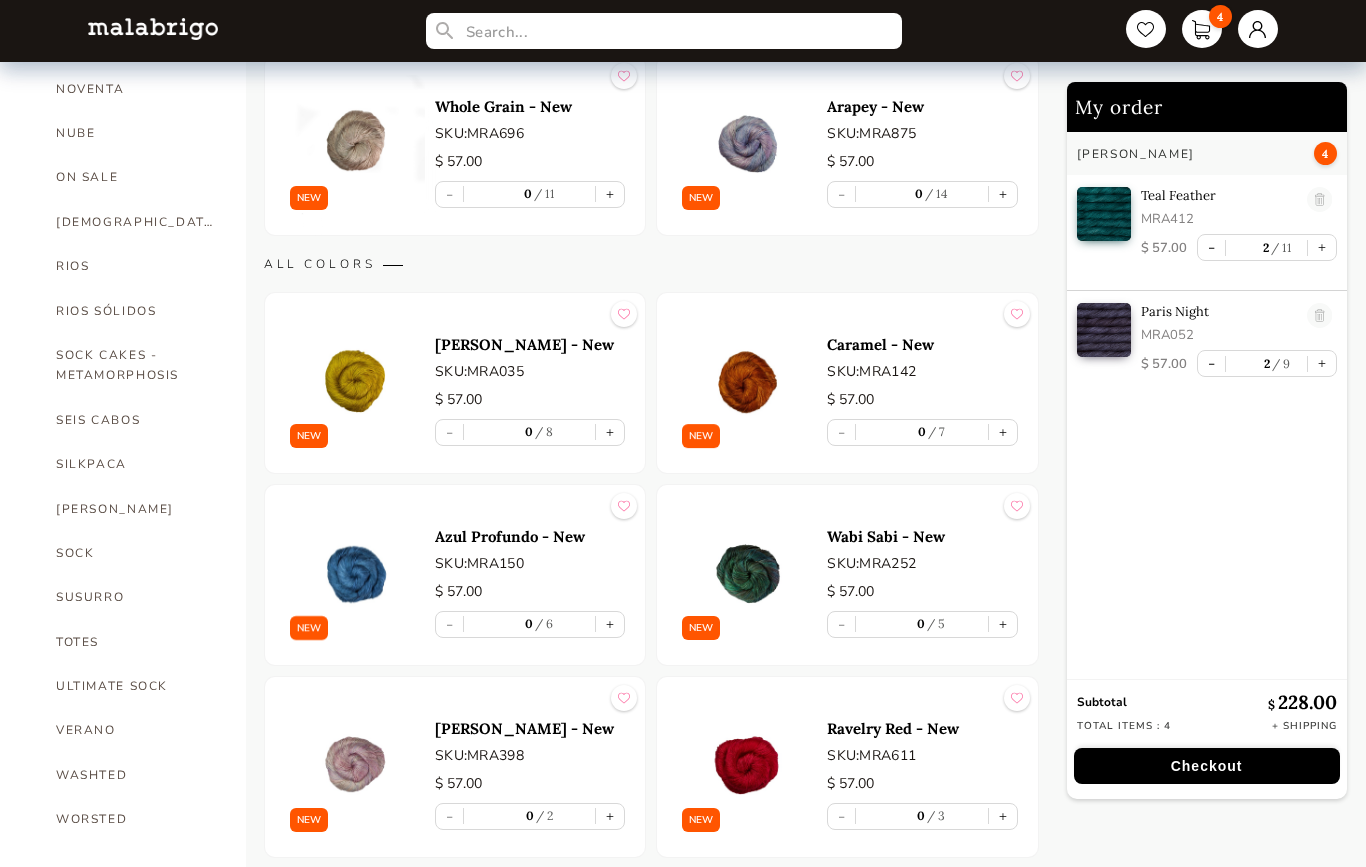 click on "+" at bounding box center (1003, 432) 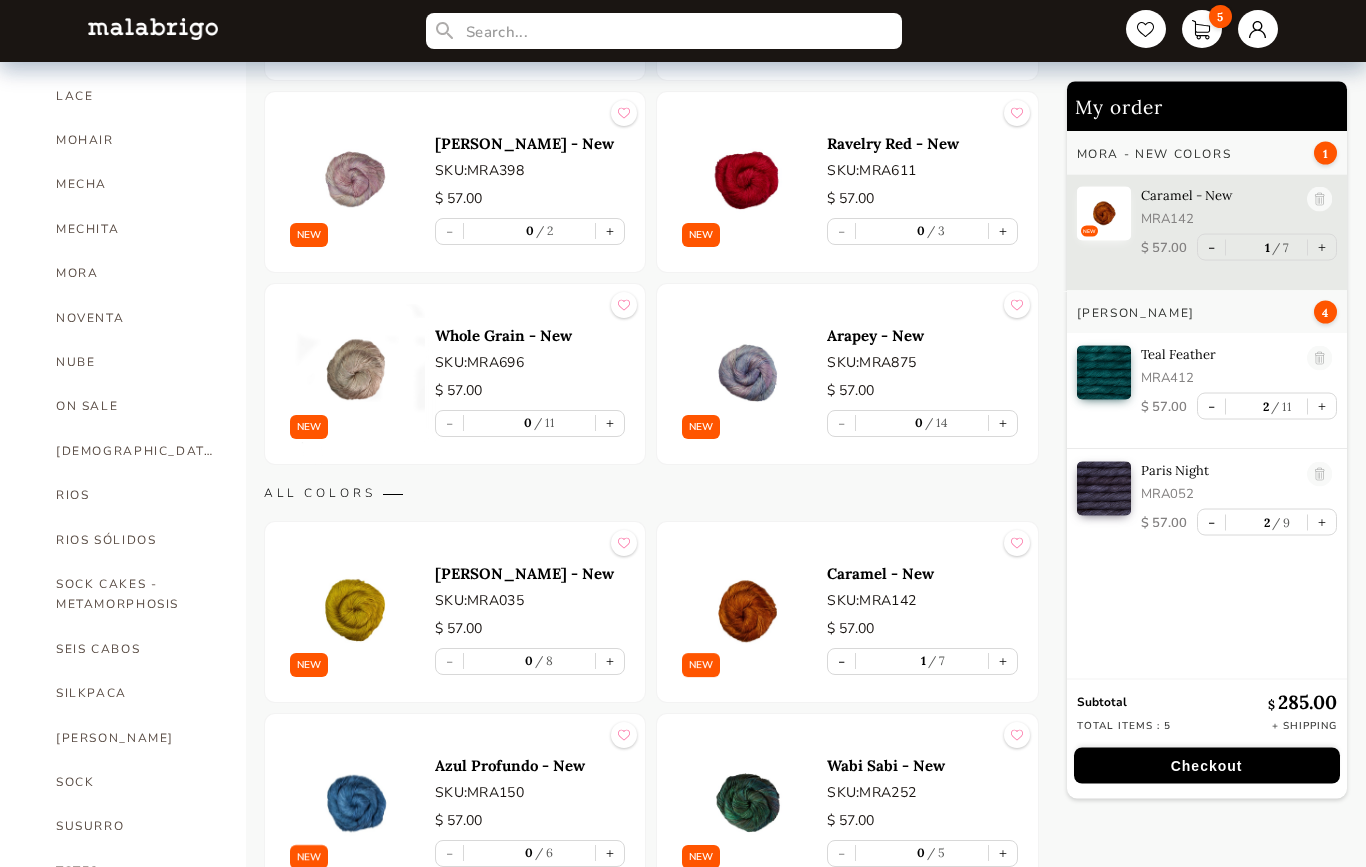 scroll, scrollTop: 775, scrollLeft: 0, axis: vertical 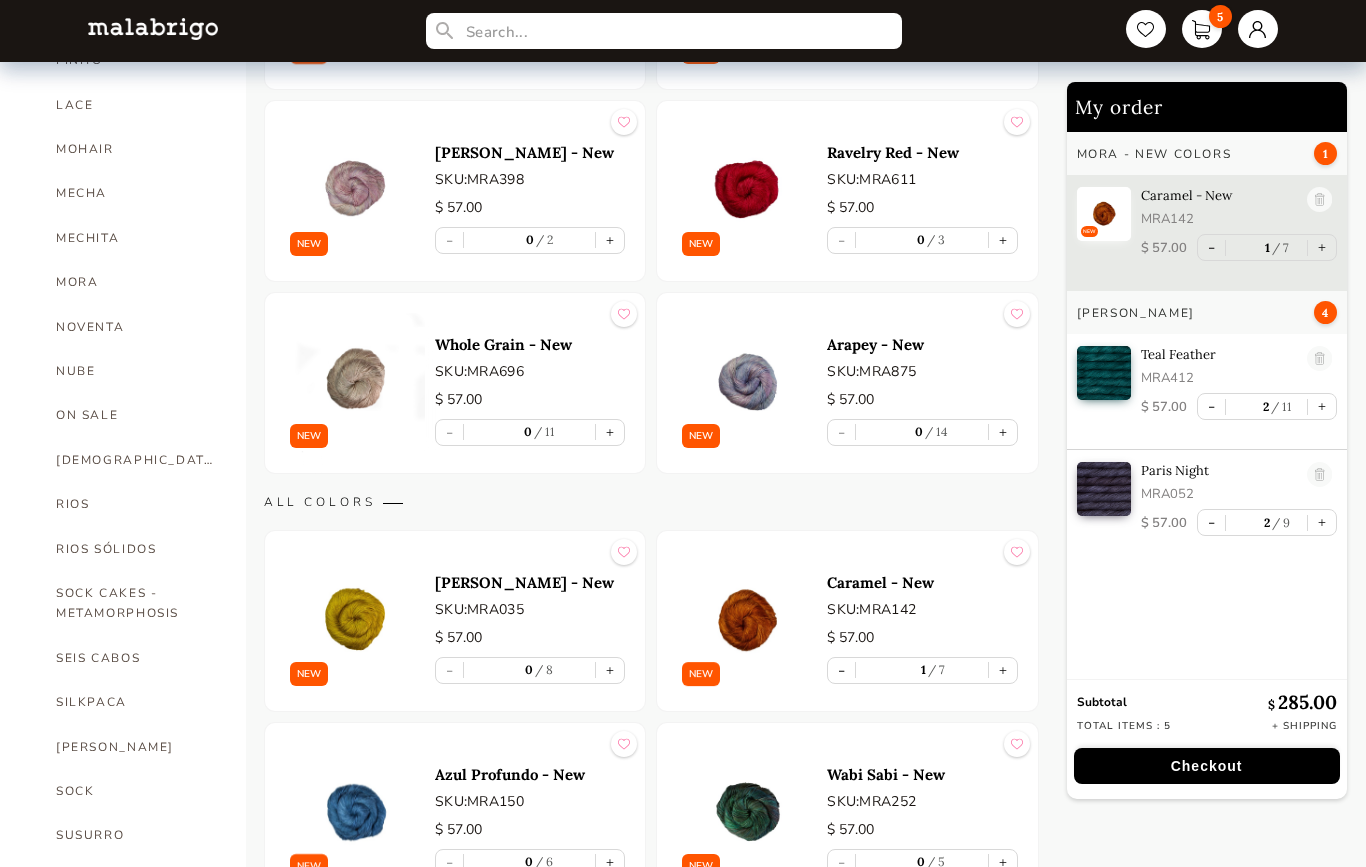 click on "MORA" at bounding box center [136, 282] 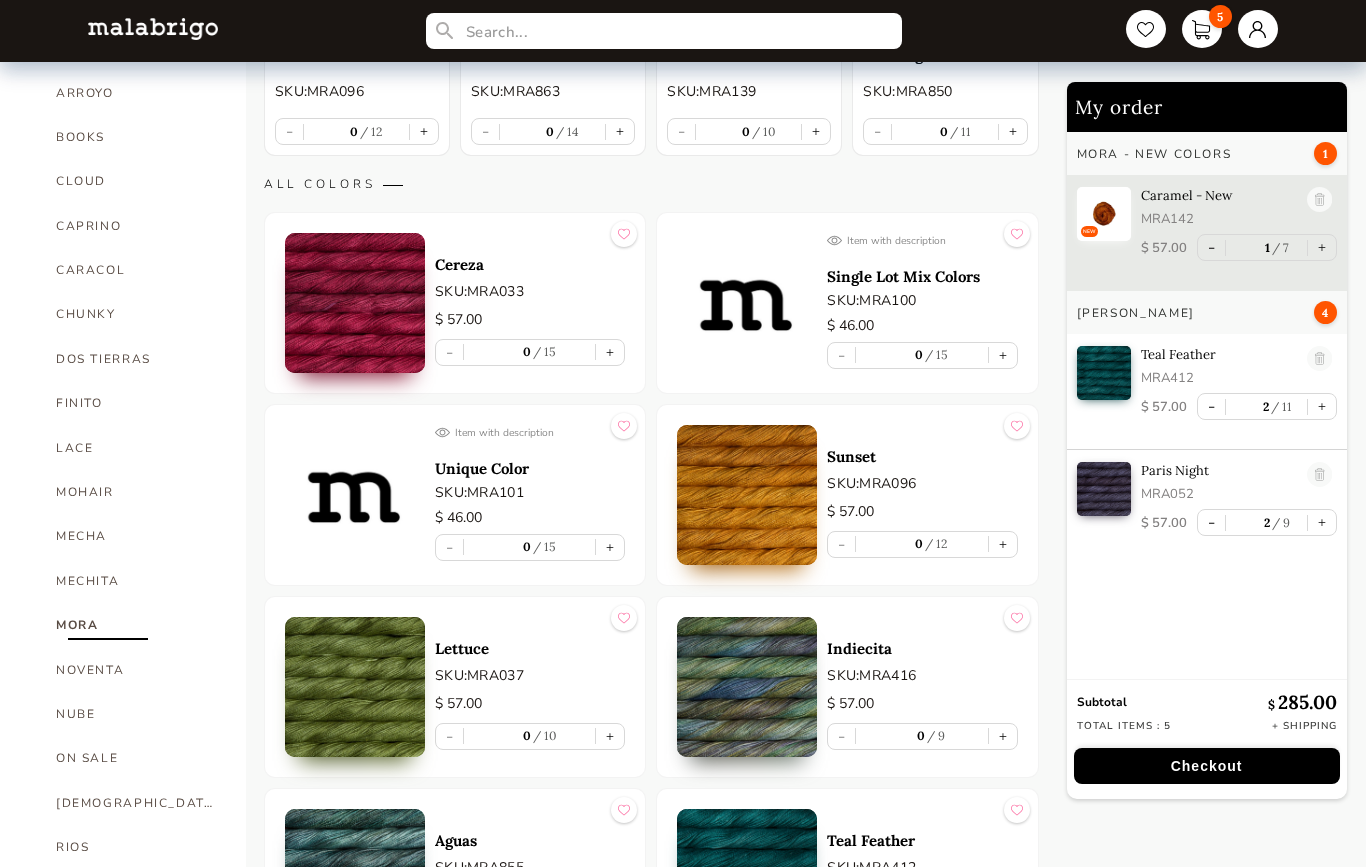 scroll, scrollTop: 430, scrollLeft: 0, axis: vertical 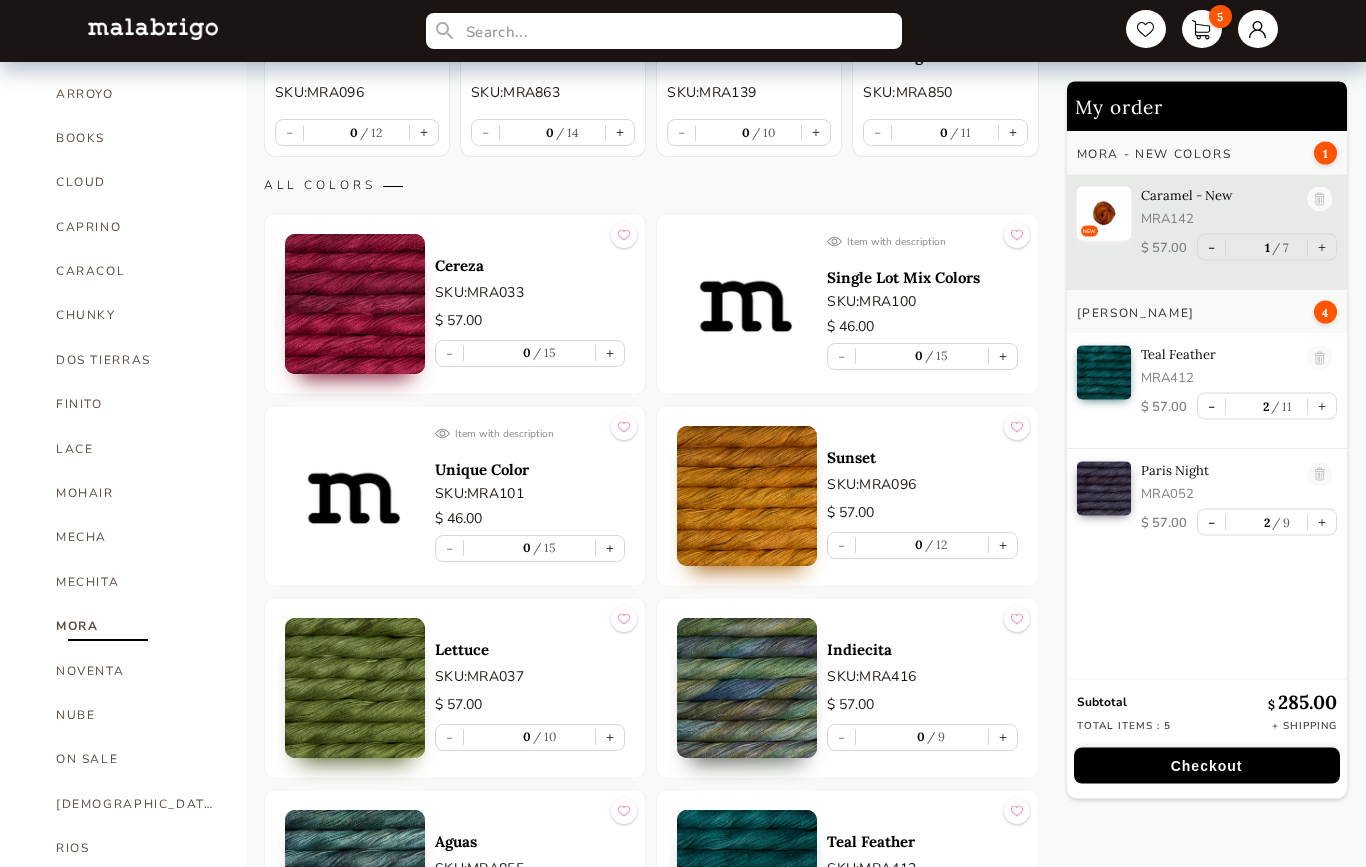 click at bounding box center (442, 434) 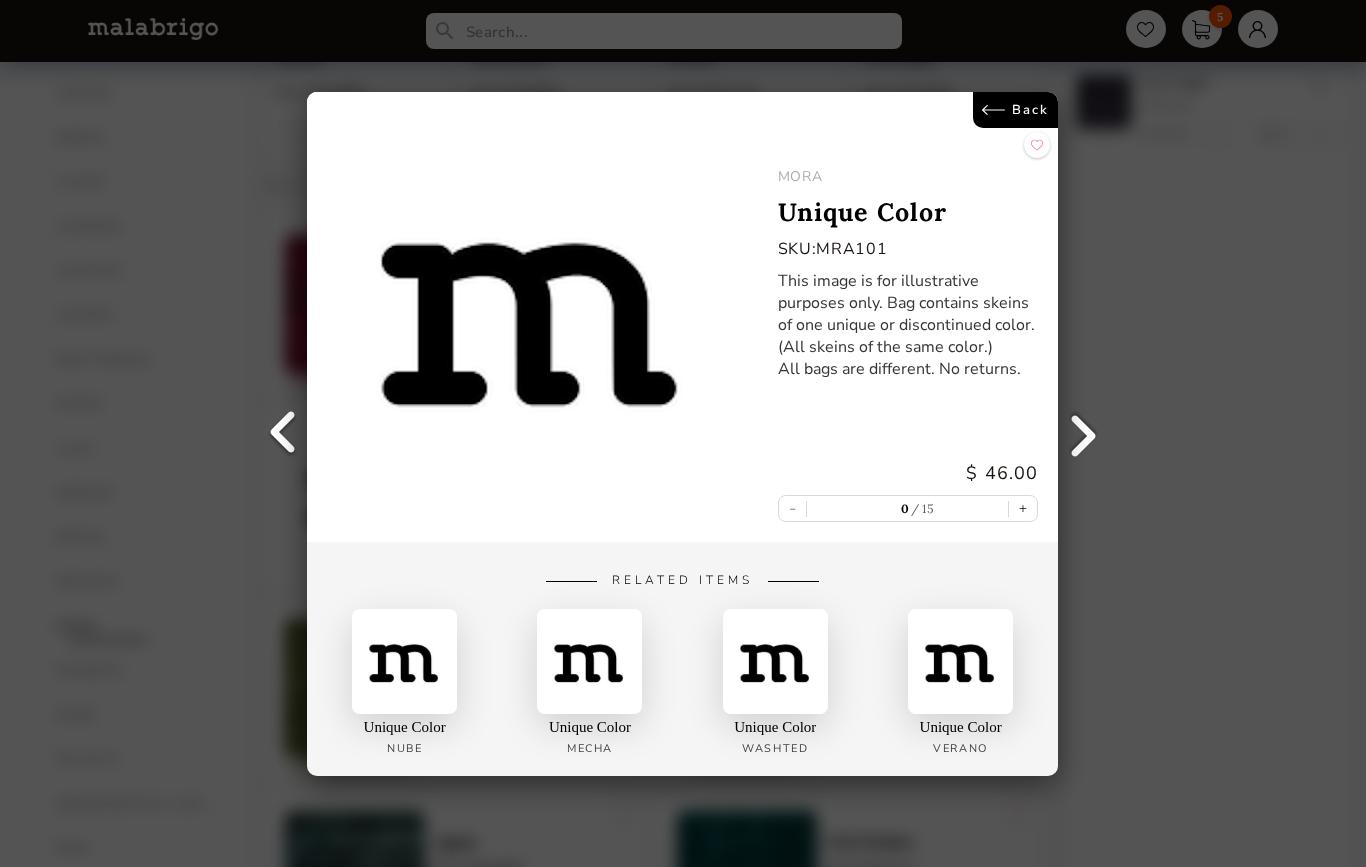 click on "Back" at bounding box center (1016, 110) 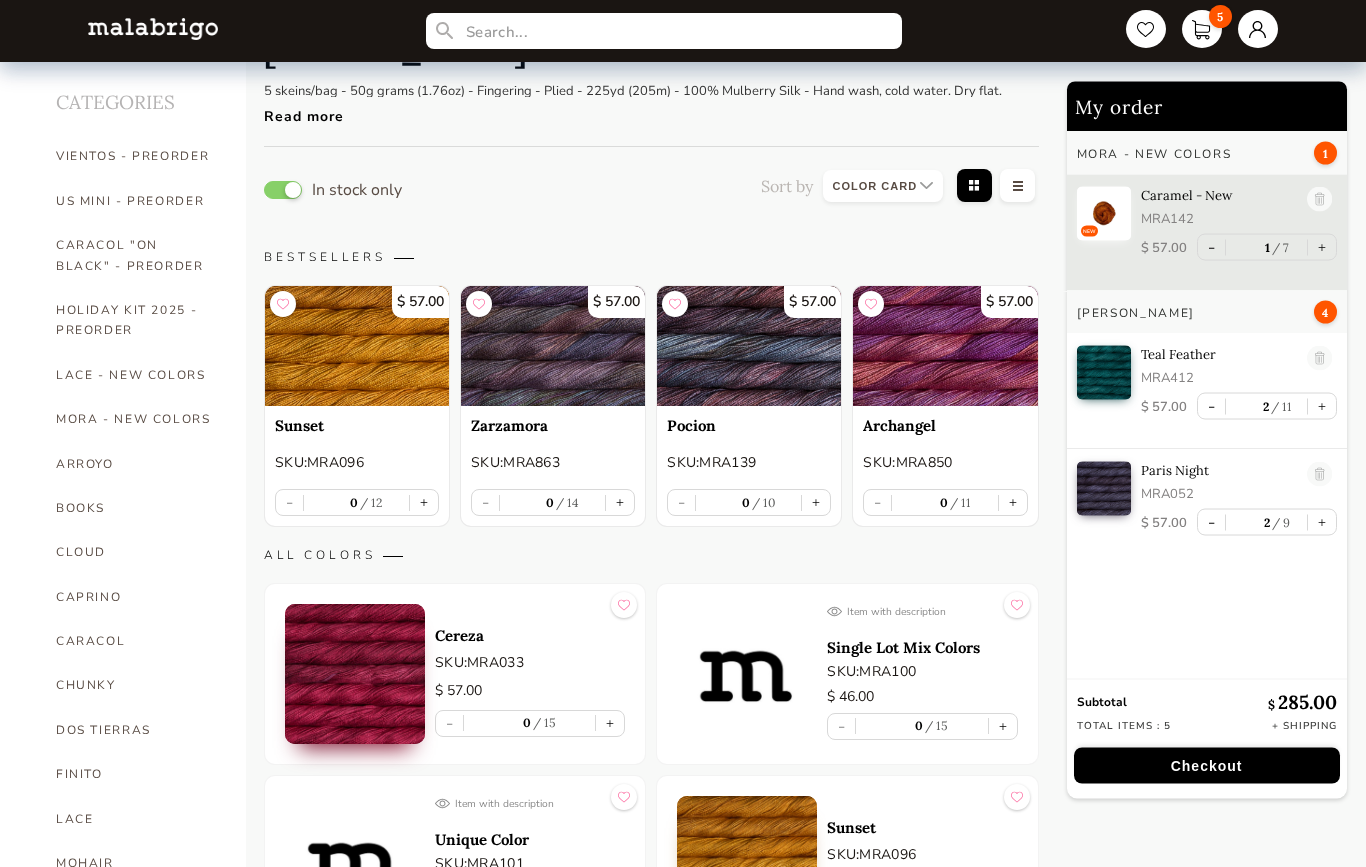 scroll, scrollTop: 0, scrollLeft: 0, axis: both 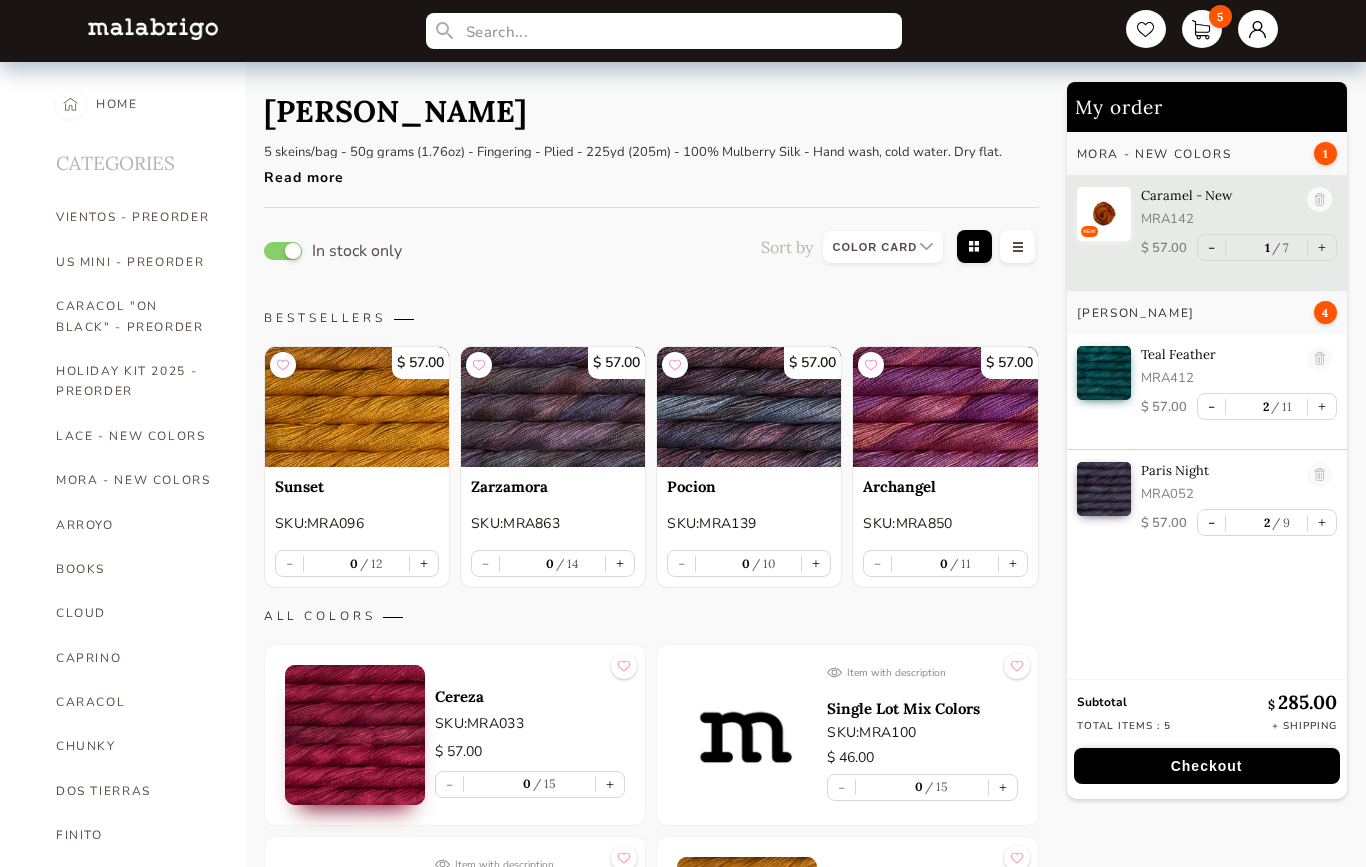 click on "+" at bounding box center [1322, 247] 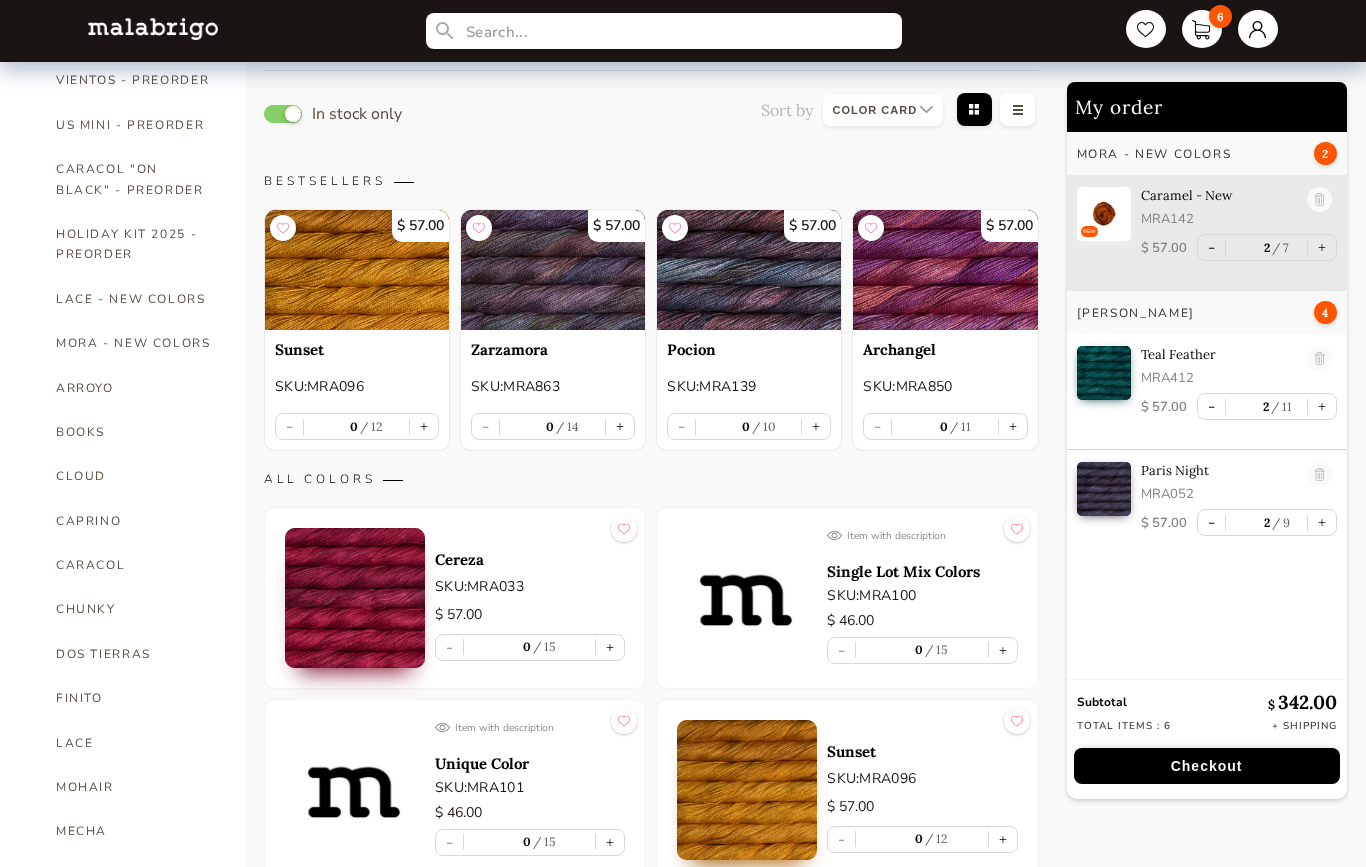 scroll, scrollTop: 133, scrollLeft: 0, axis: vertical 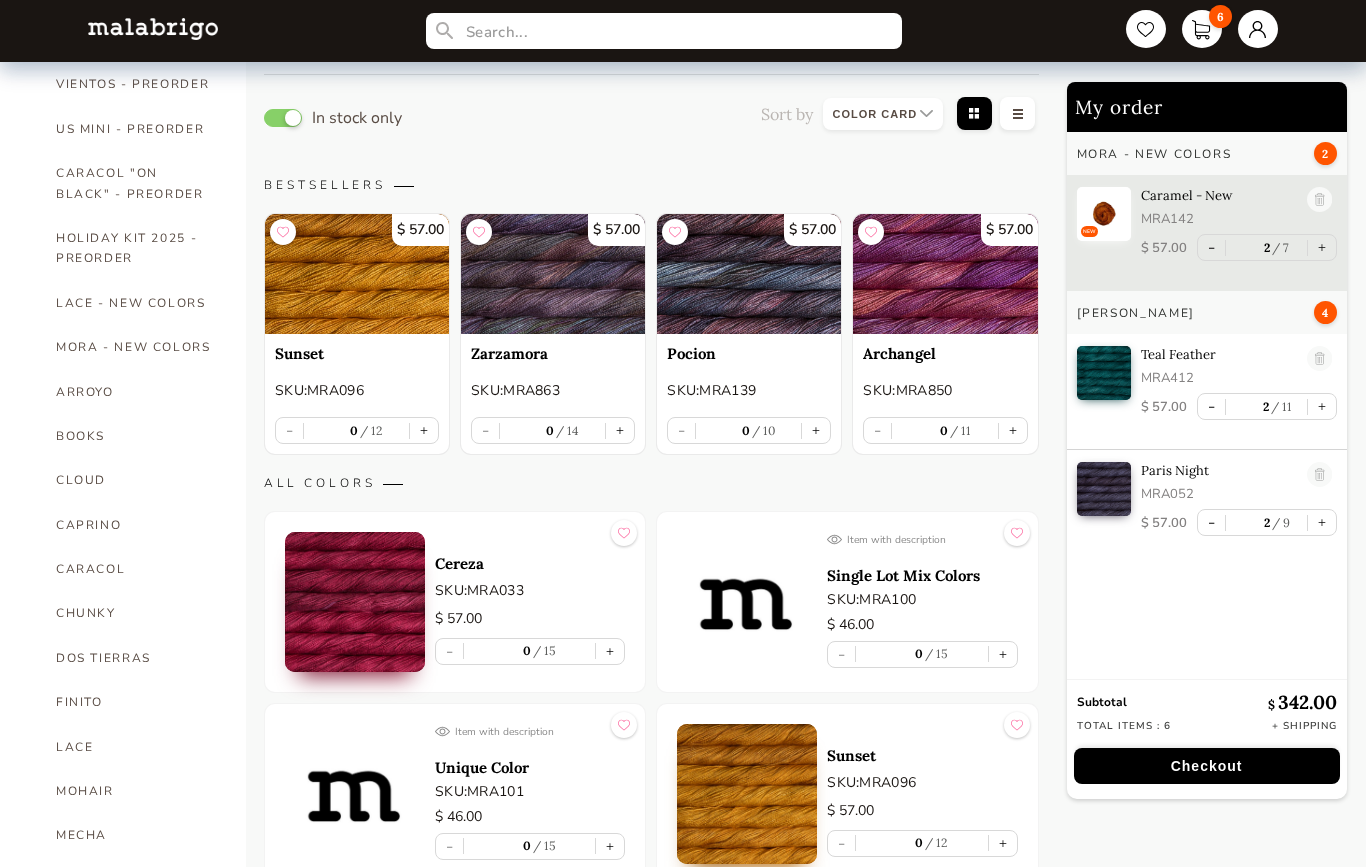 click on "BOOKS" at bounding box center [136, 436] 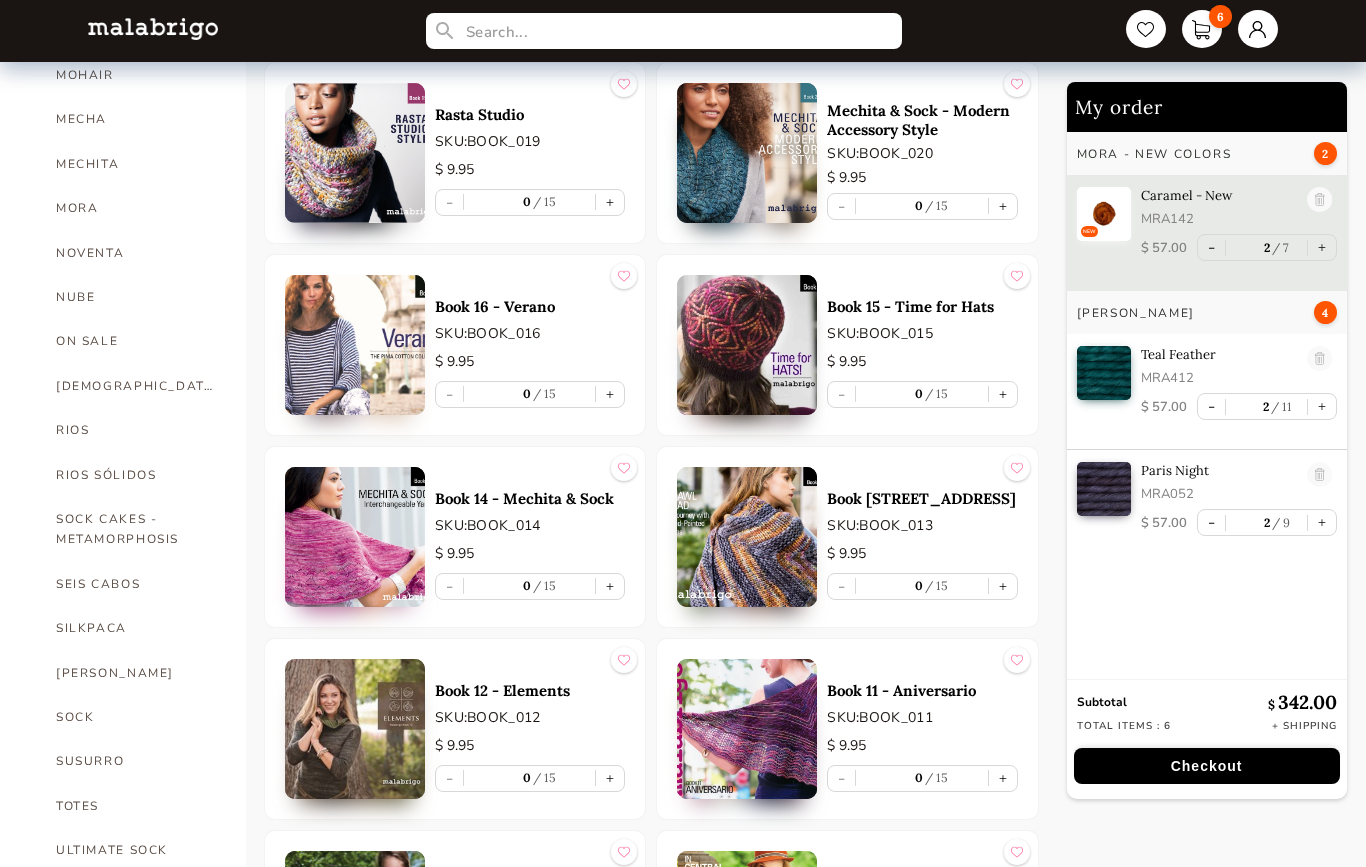 scroll, scrollTop: 849, scrollLeft: 0, axis: vertical 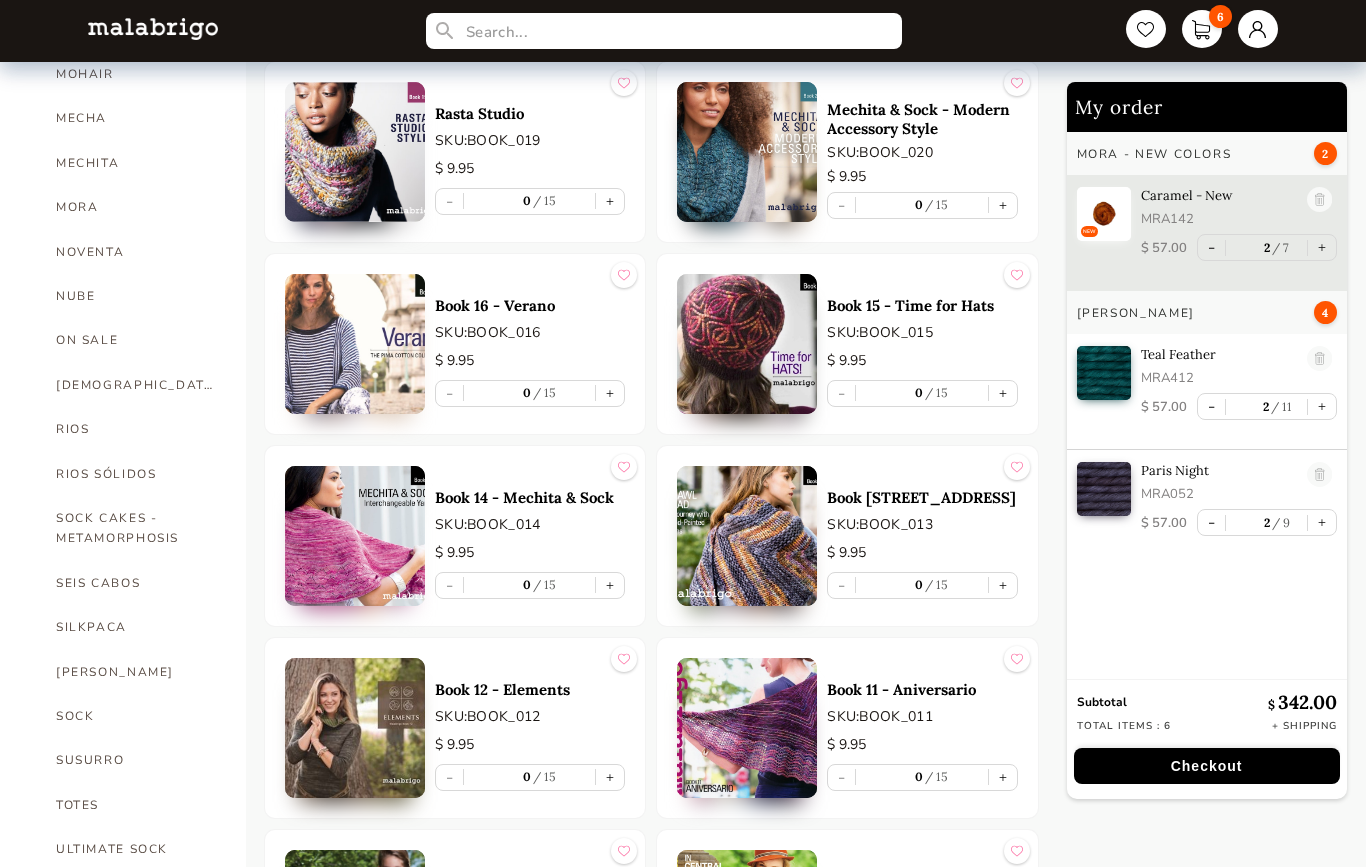 click on "VERANO" at bounding box center [136, 893] 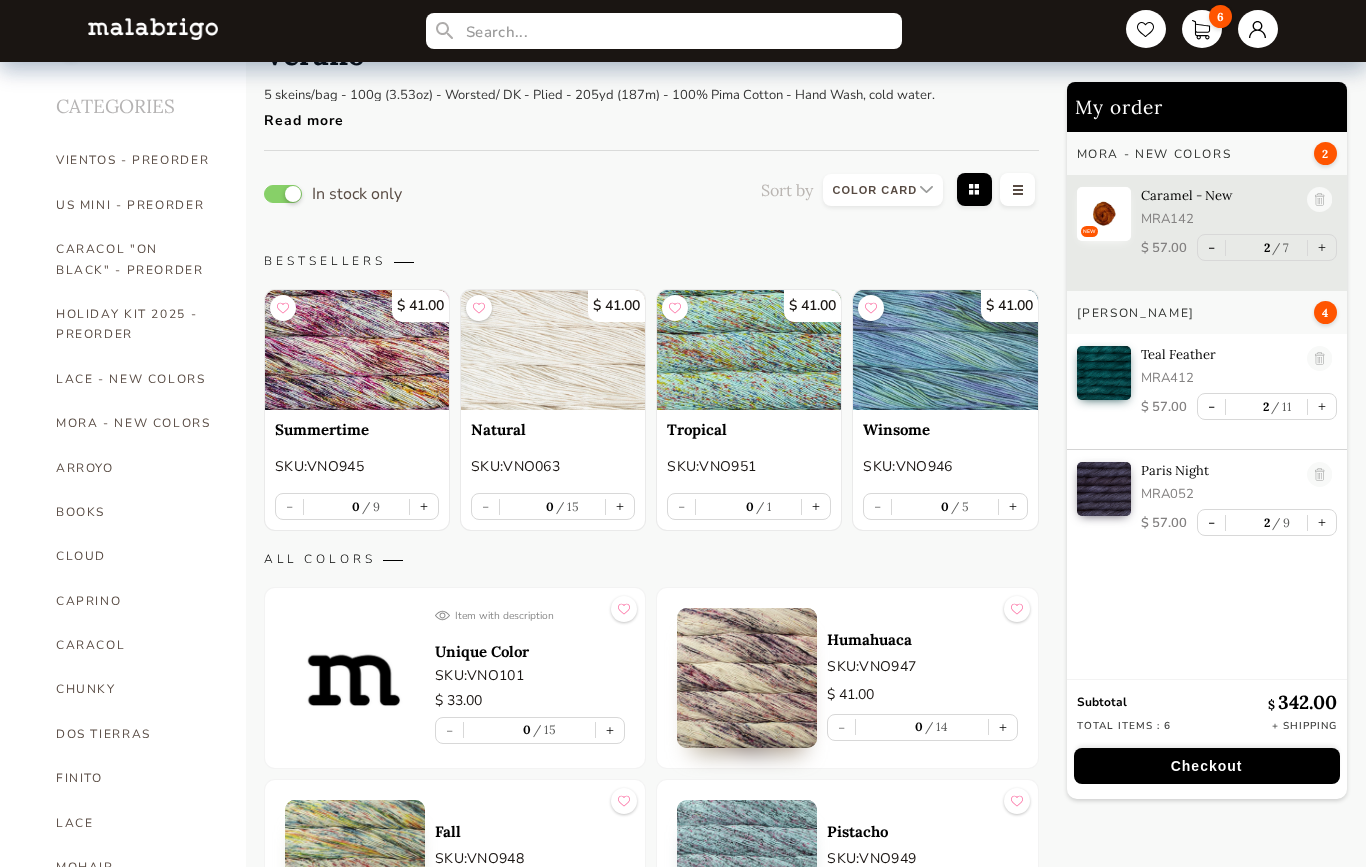 scroll, scrollTop: 0, scrollLeft: 0, axis: both 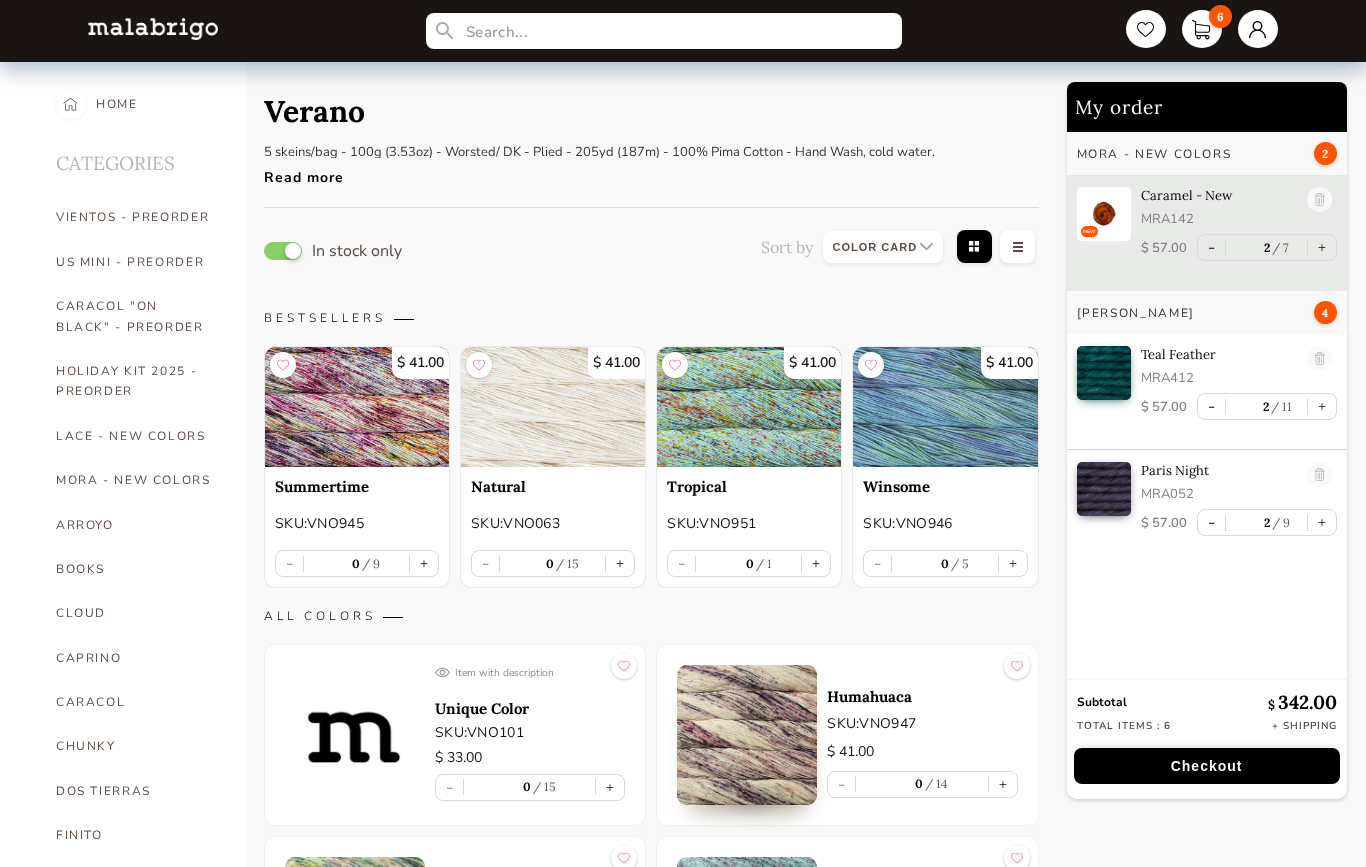 click on "BOOKS" at bounding box center [136, 569] 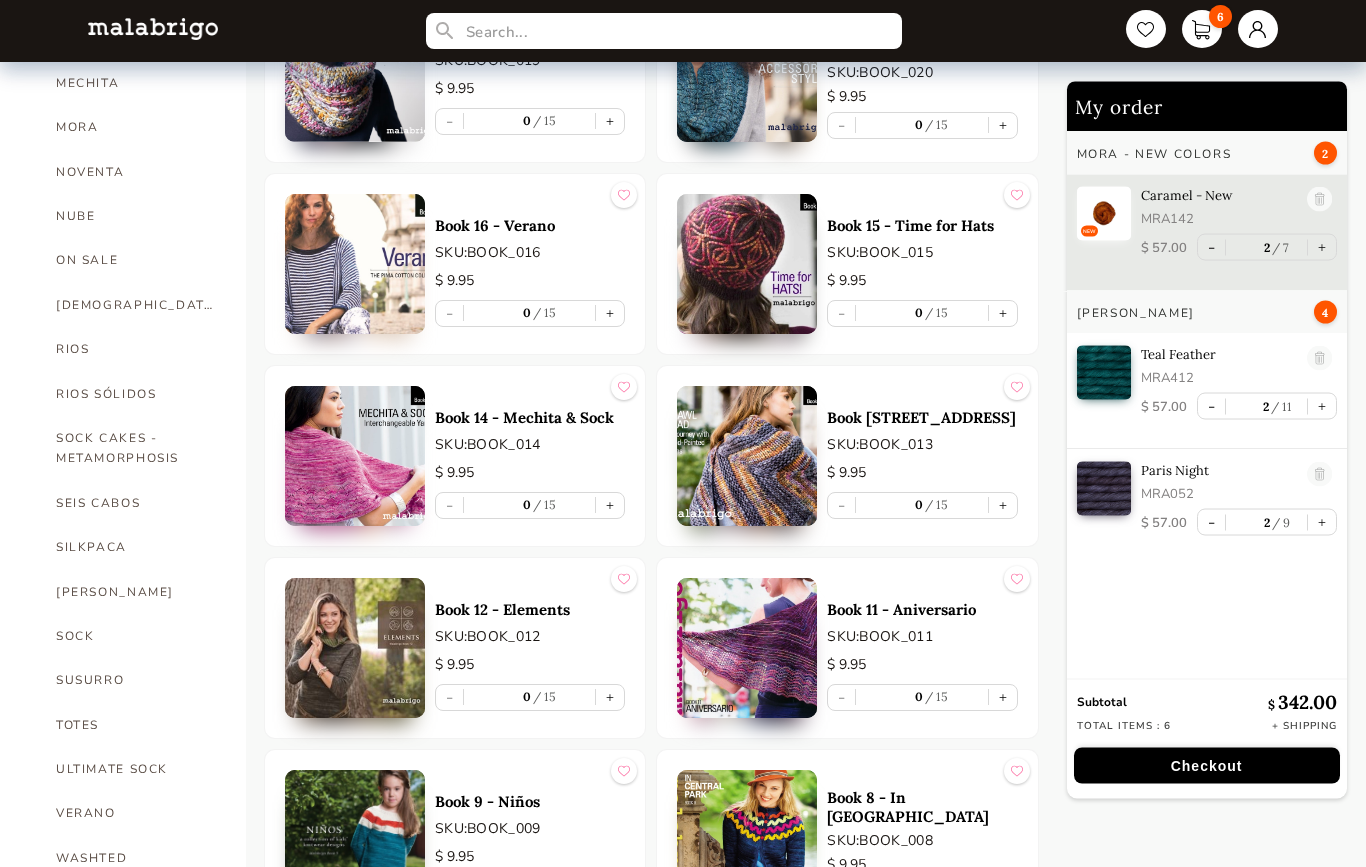scroll, scrollTop: 926, scrollLeft: 0, axis: vertical 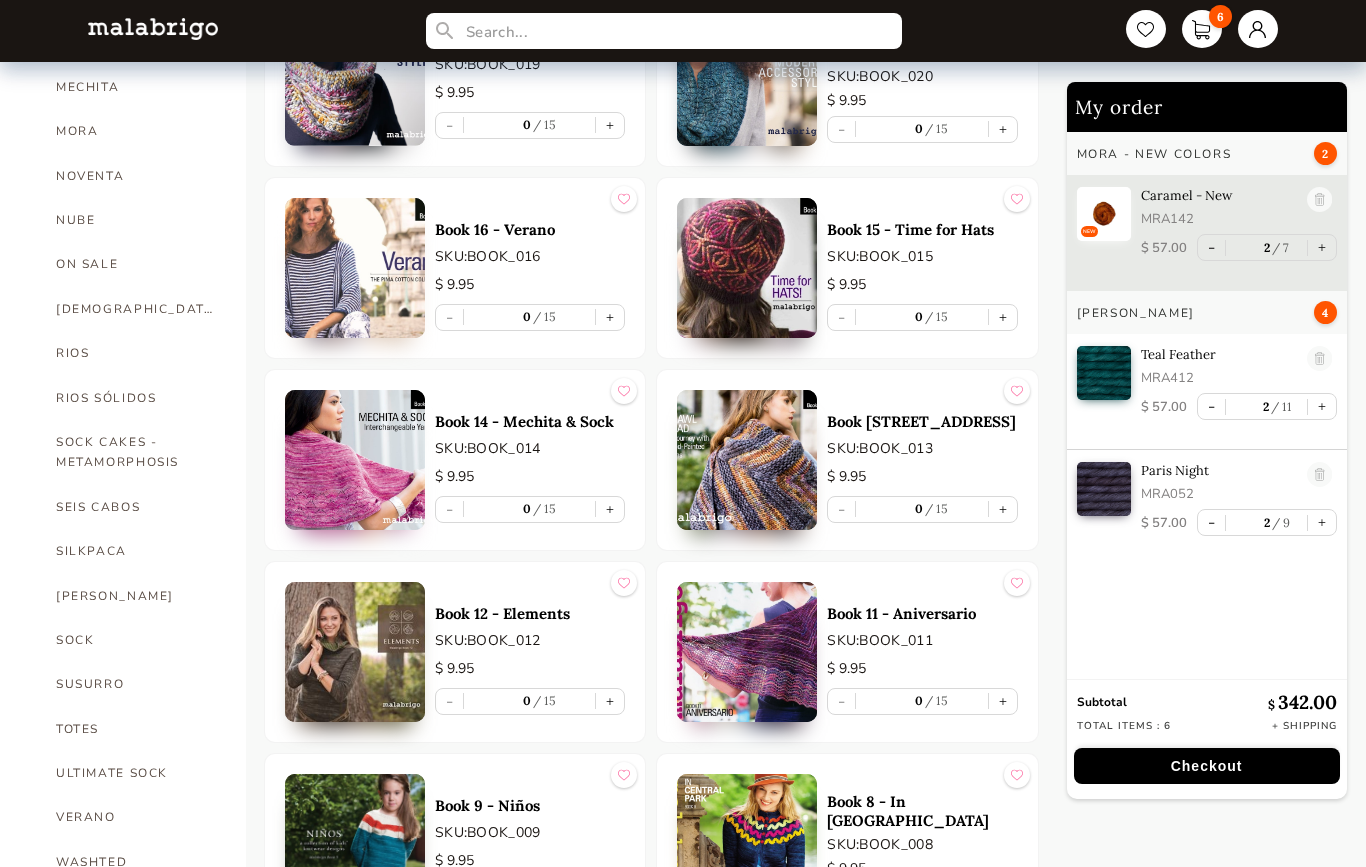 click at bounding box center (355, 460) 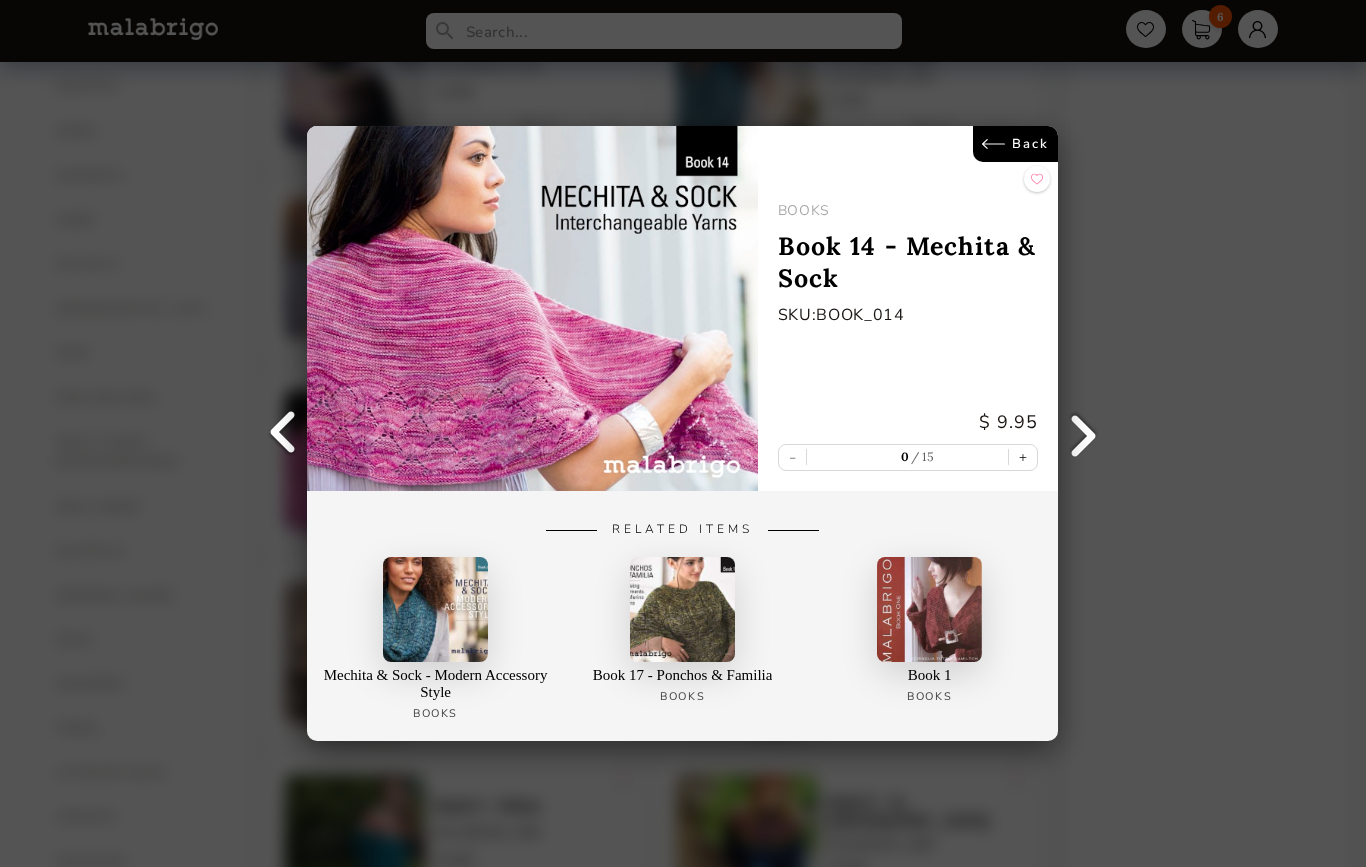 click at bounding box center [532, 308] 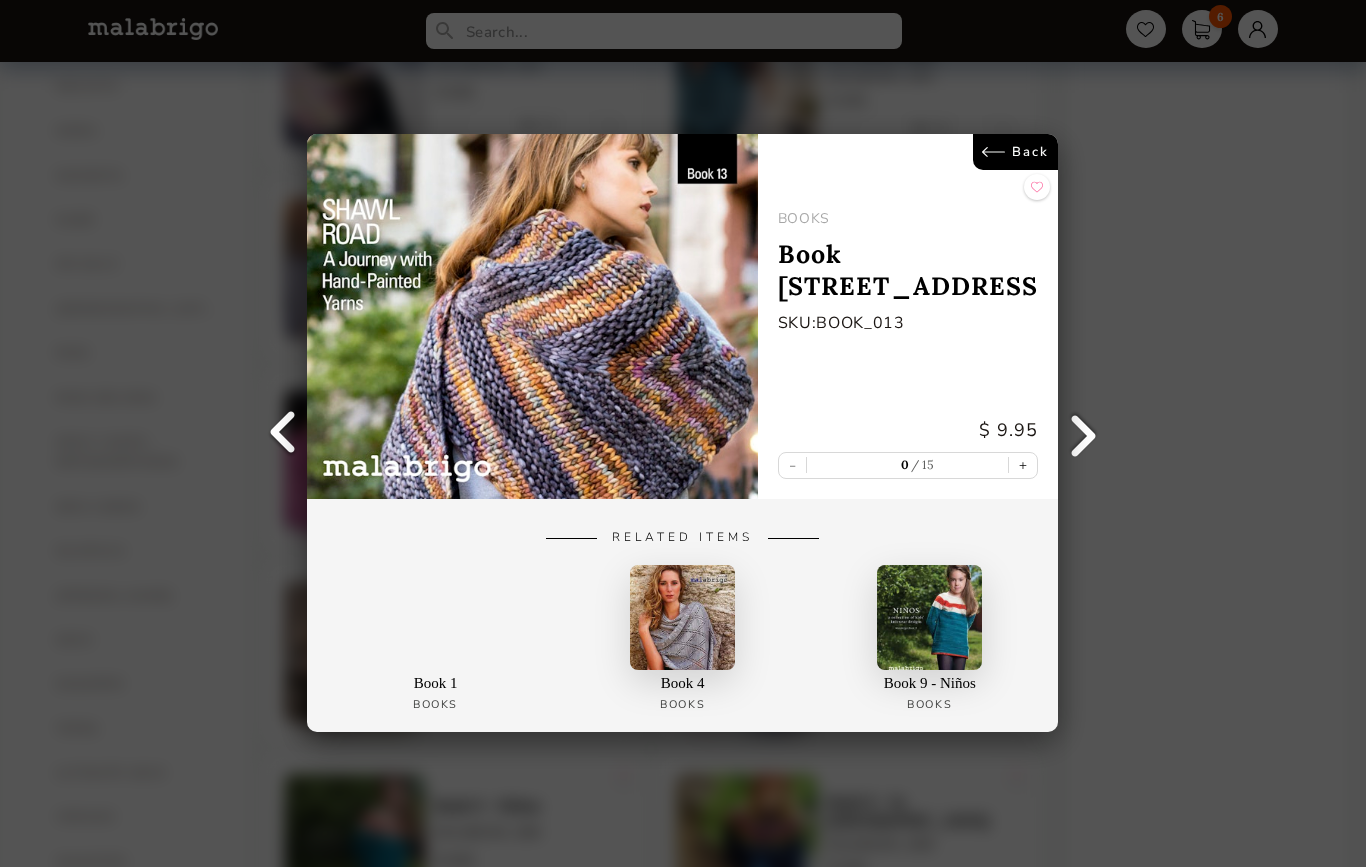 click at bounding box center [1084, 434] 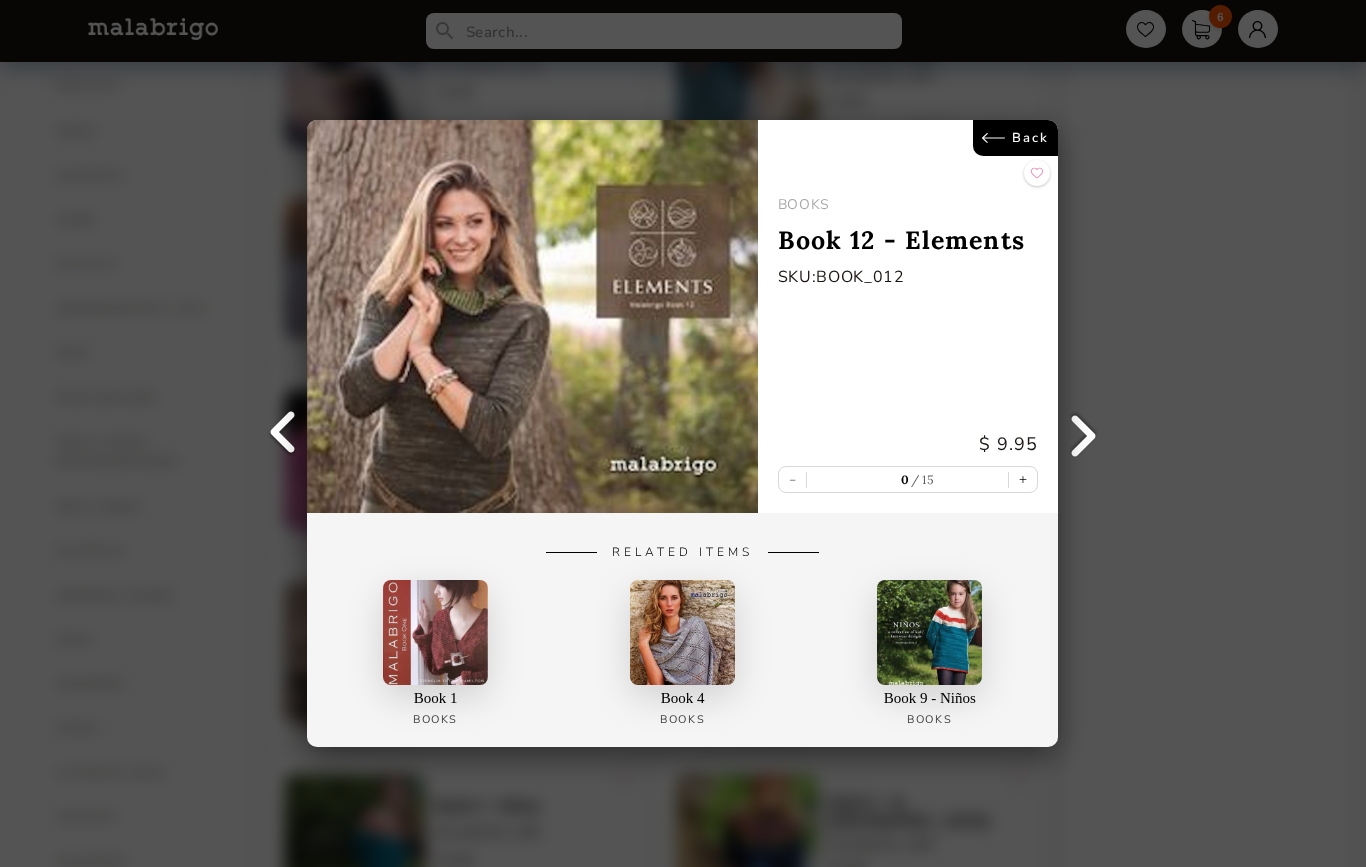 click at bounding box center [1084, 434] 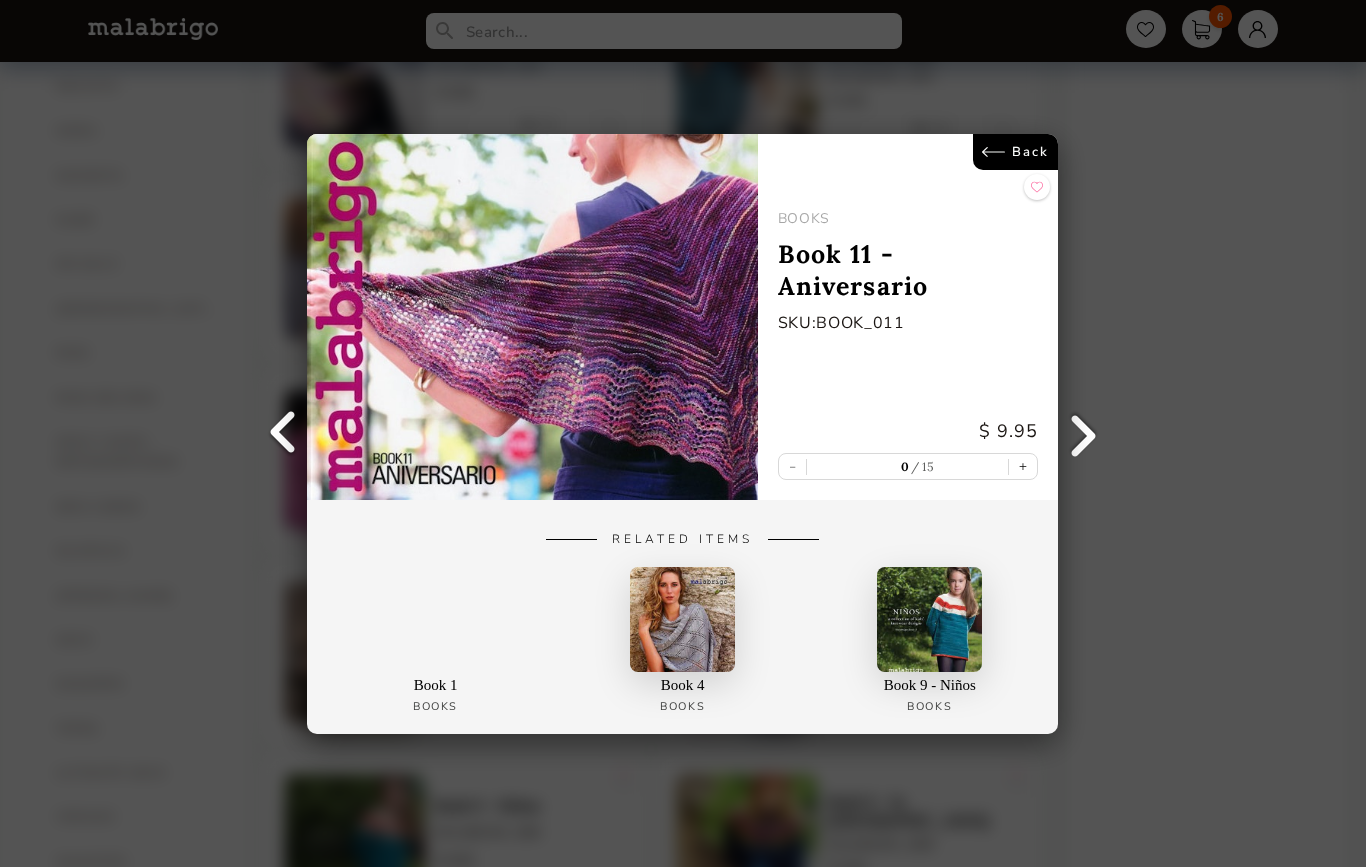 click at bounding box center (1084, 434) 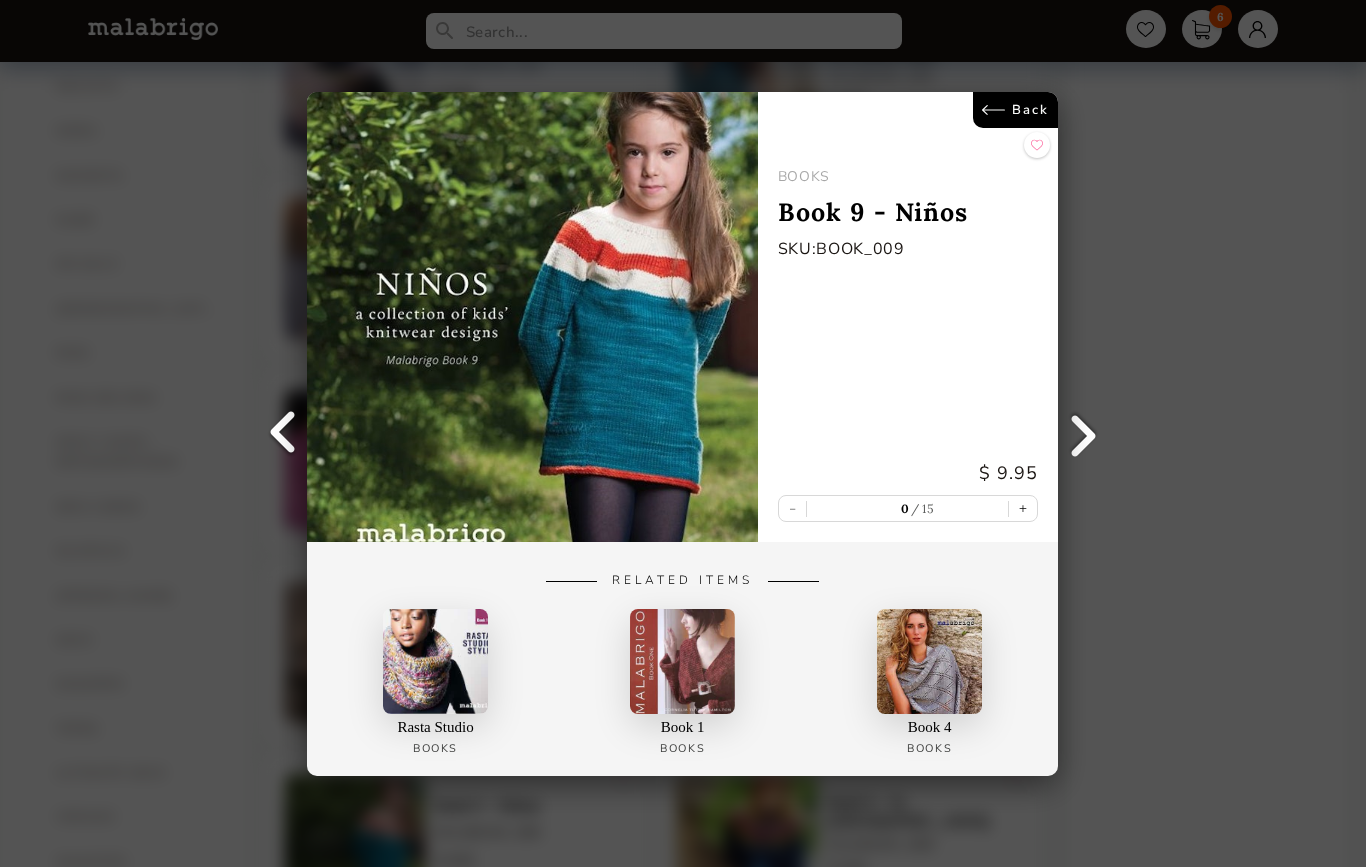 click at bounding box center (1084, 434) 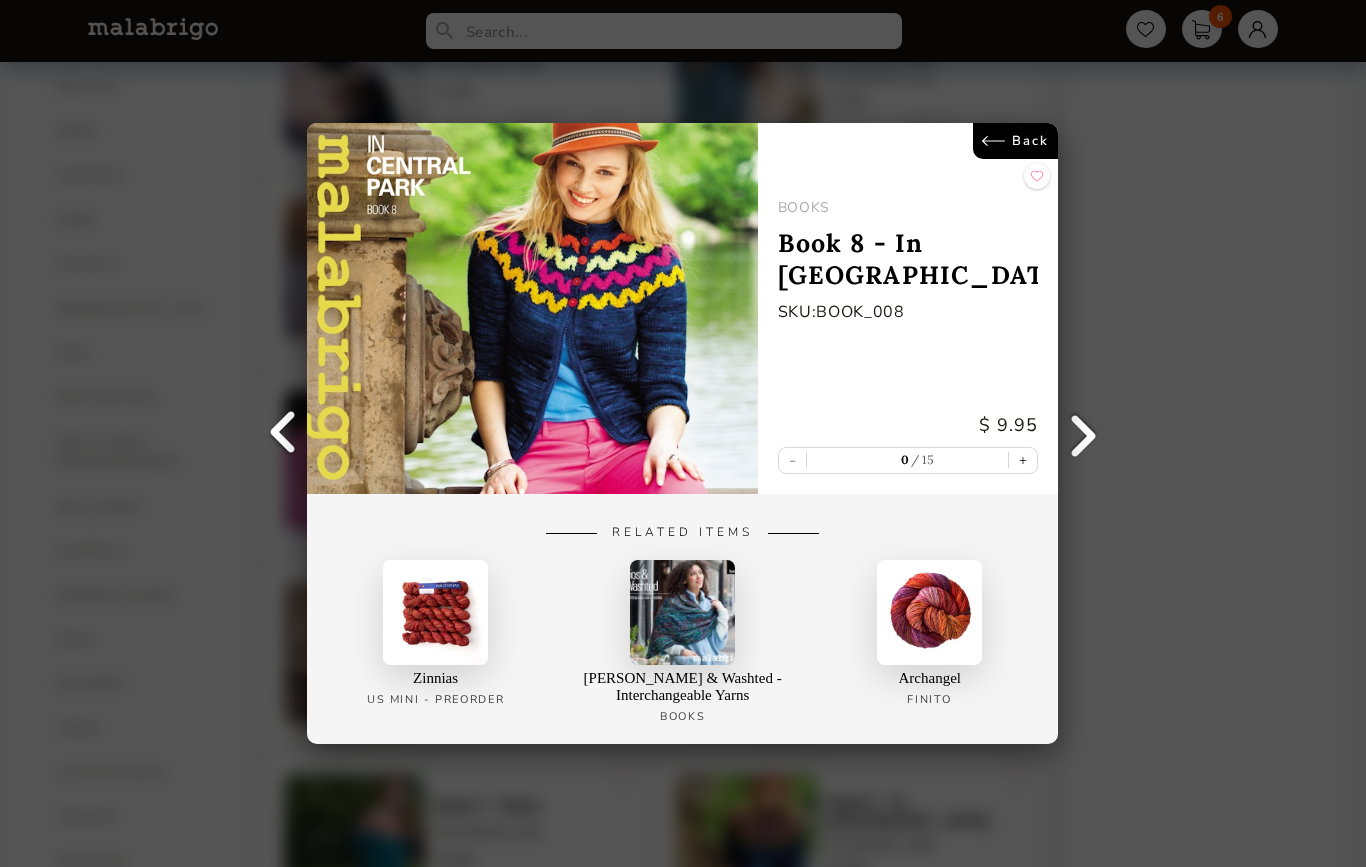 click at bounding box center [1084, 434] 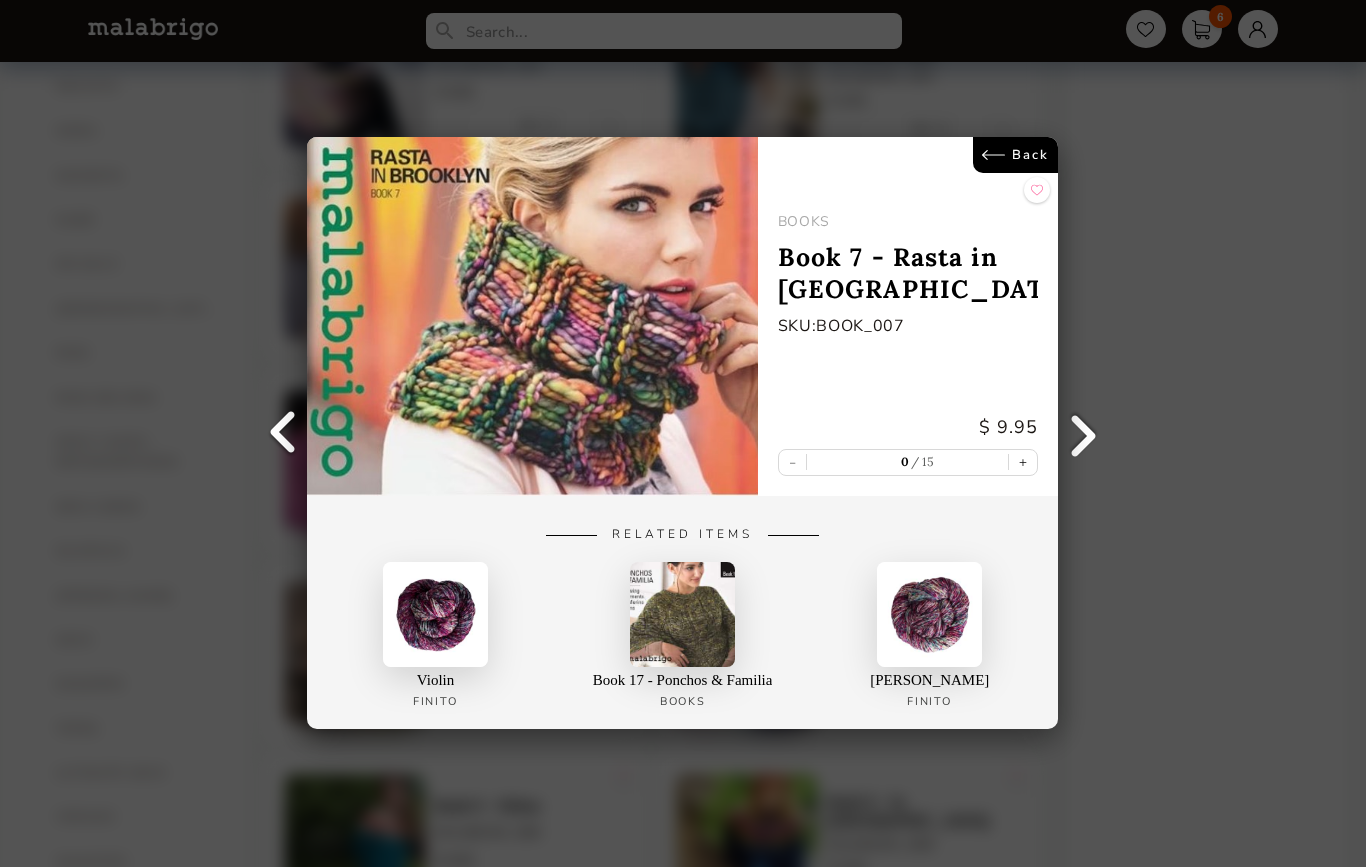 click at bounding box center [1084, 434] 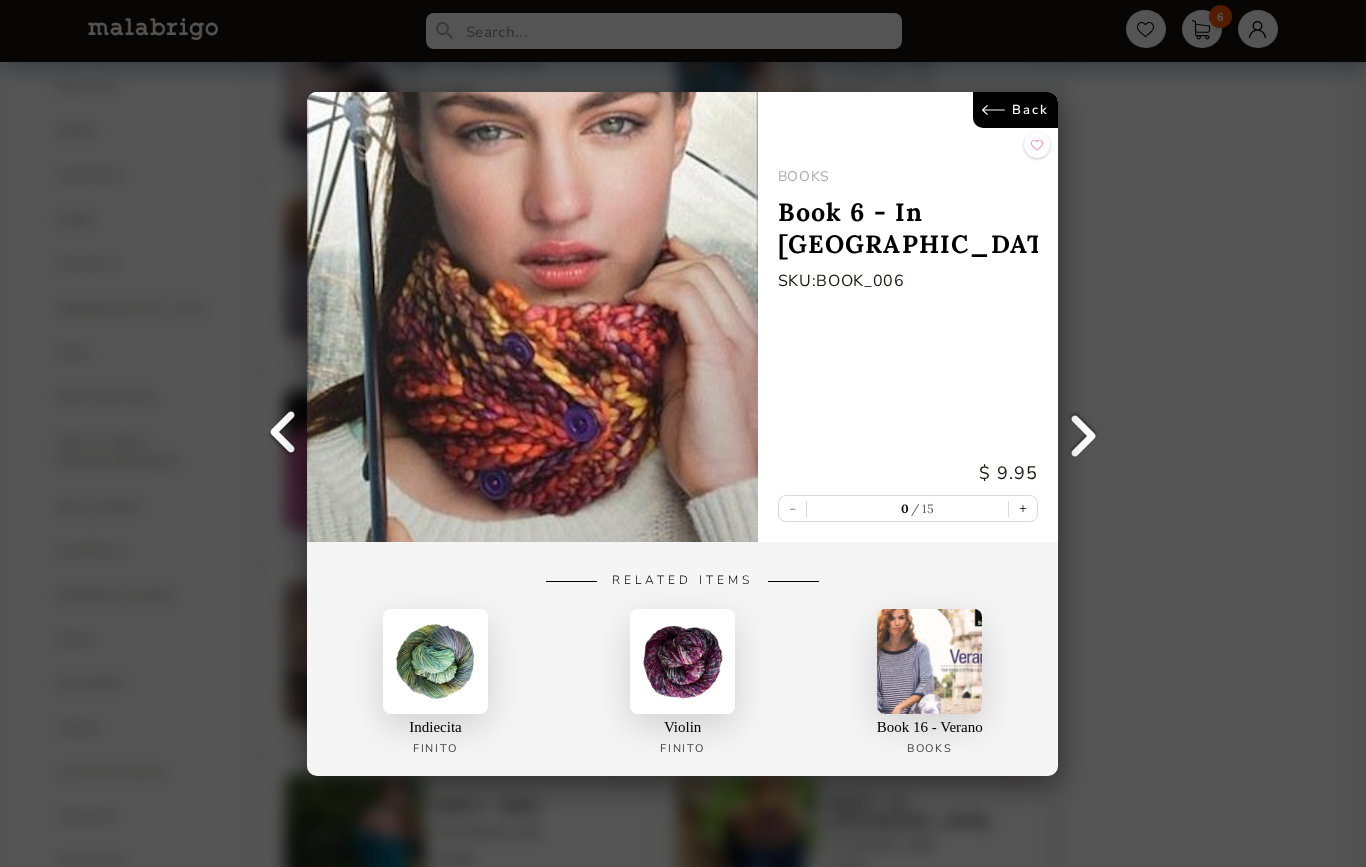 click at bounding box center [1084, 434] 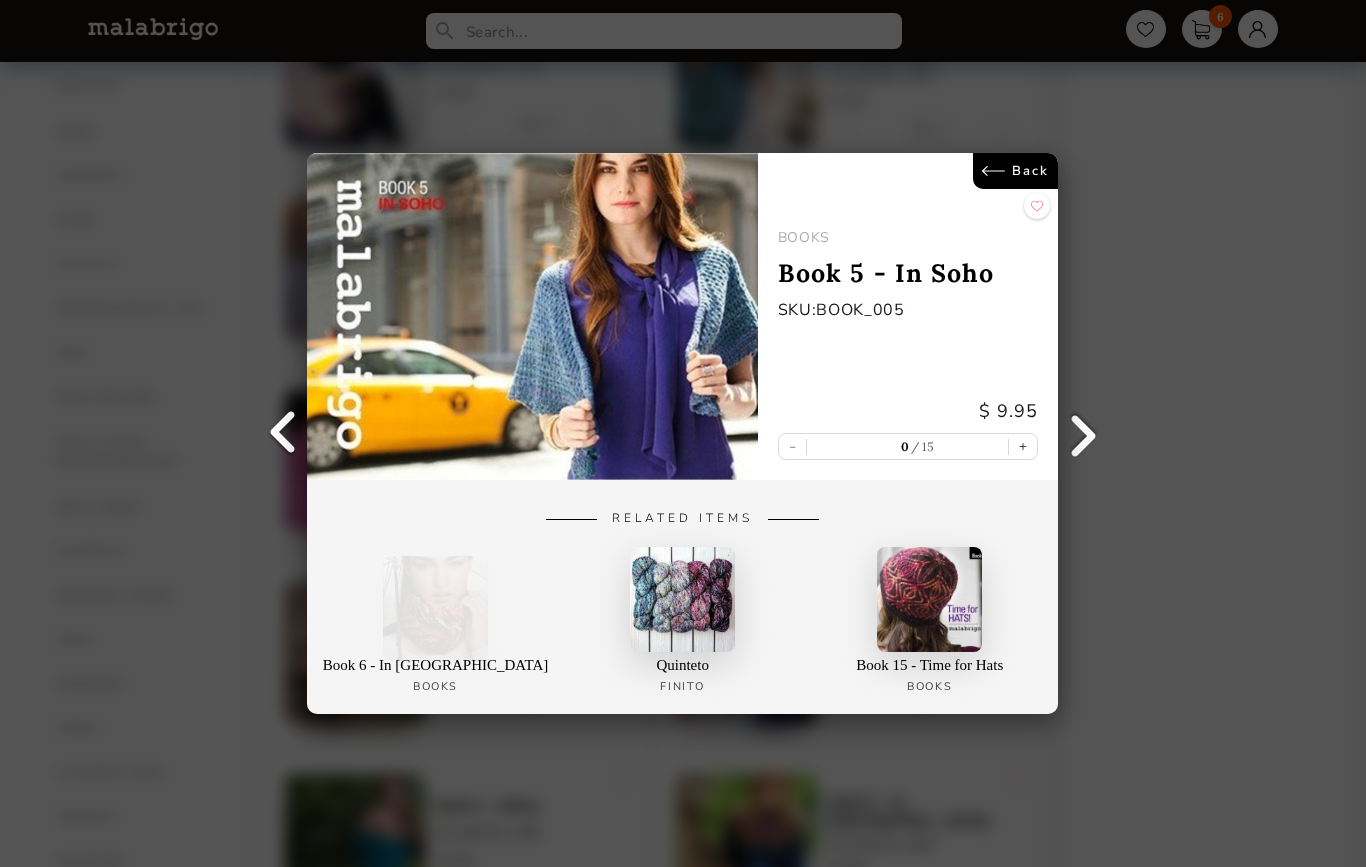 click at bounding box center (1084, 434) 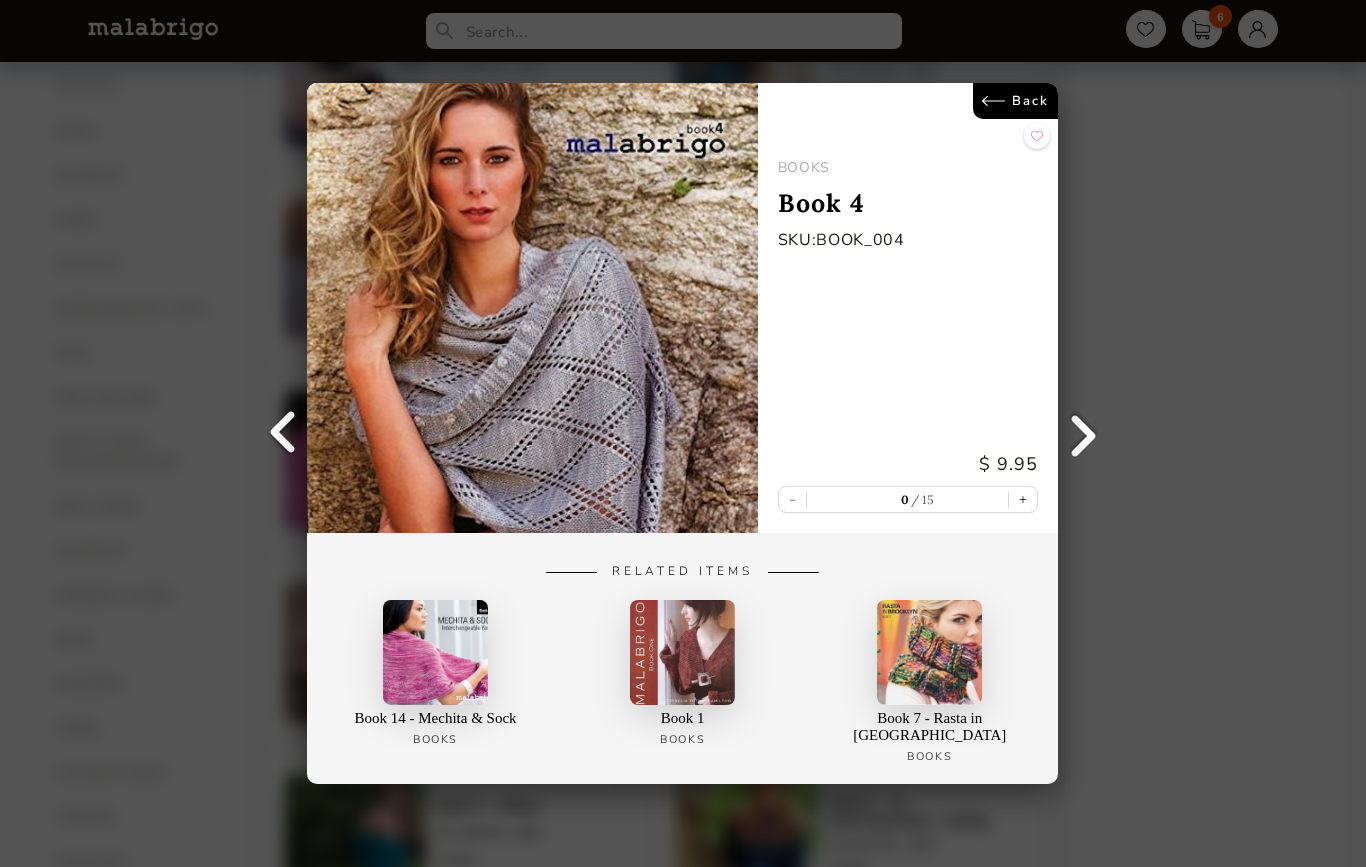 click at bounding box center (1084, 434) 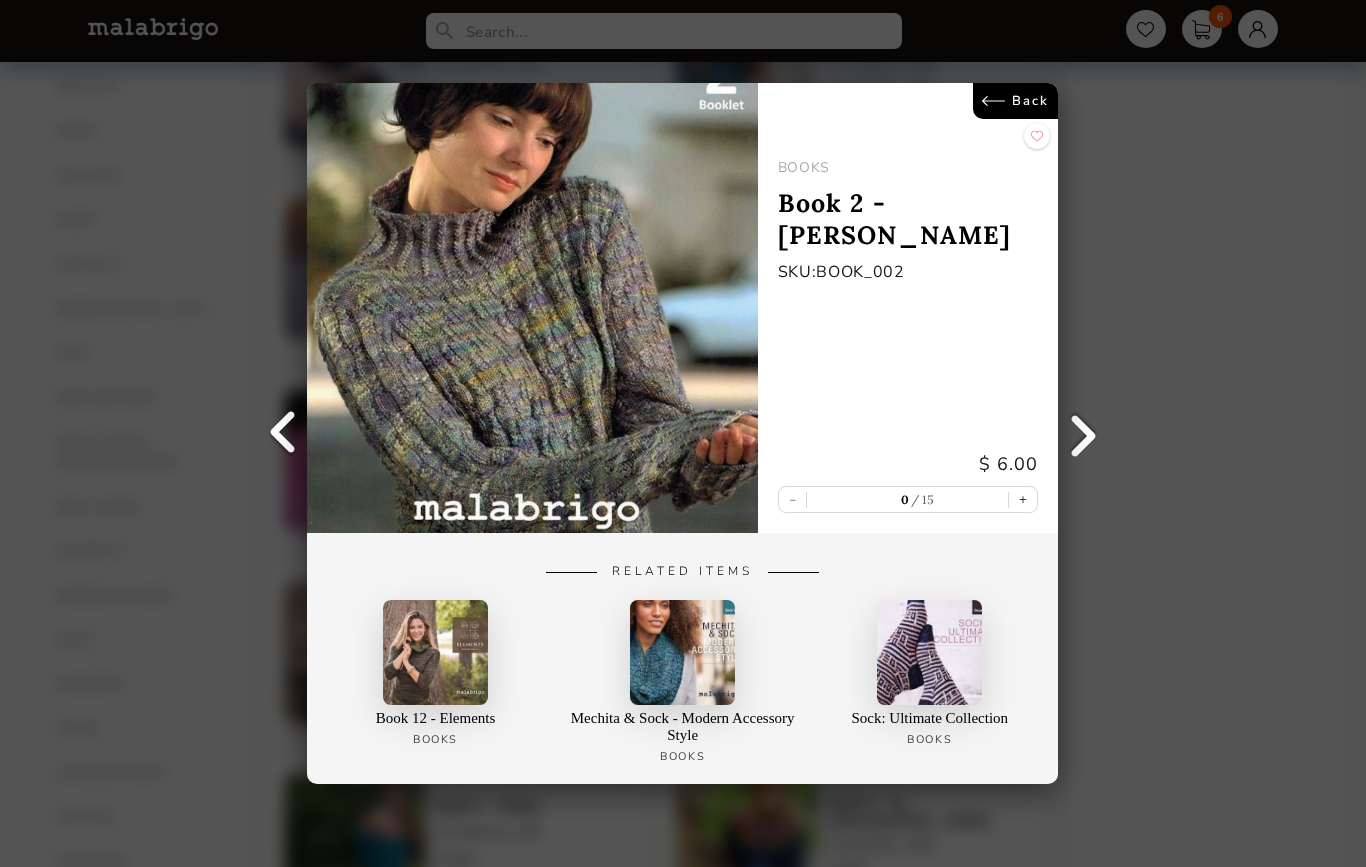 click at bounding box center (1084, 434) 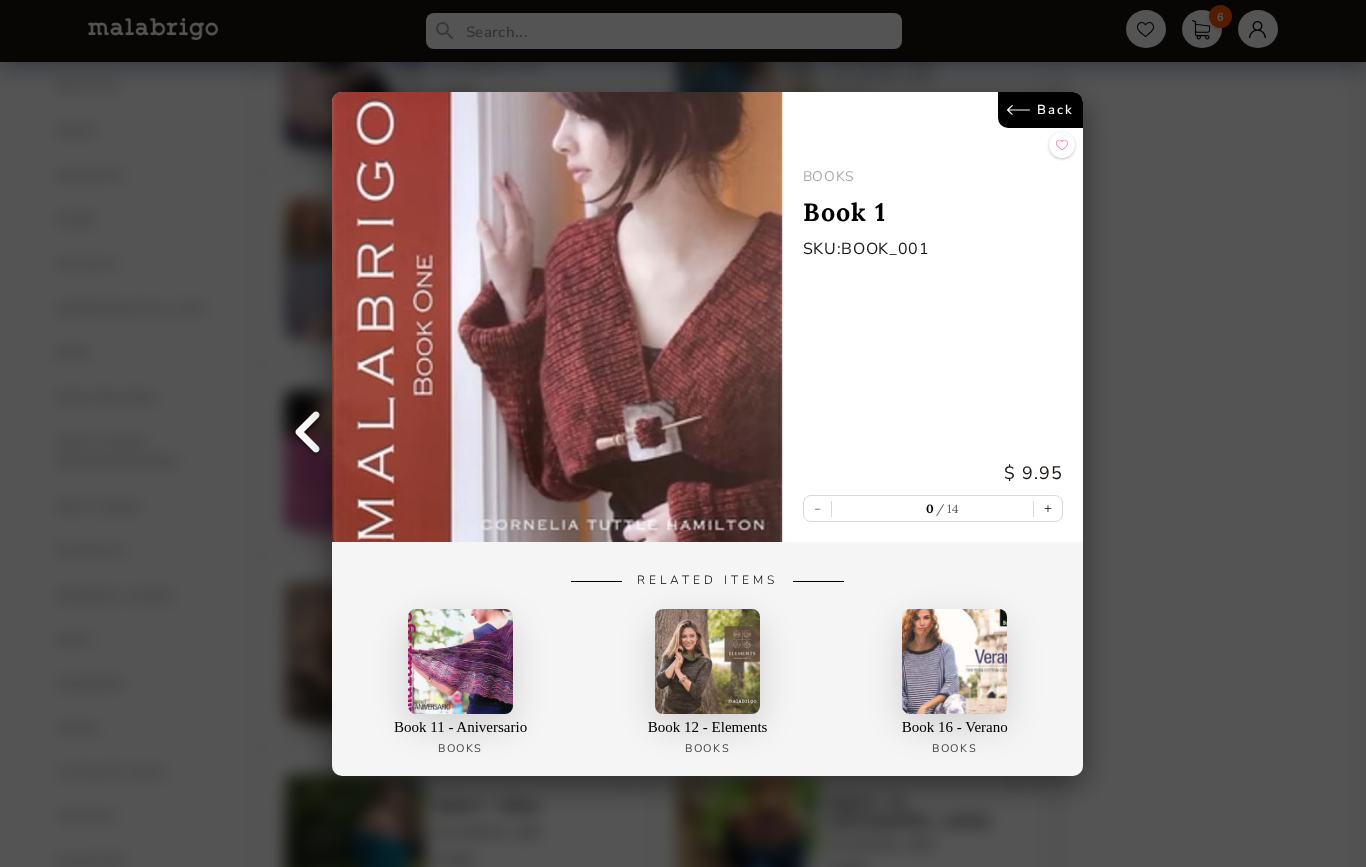 click on "Back" at bounding box center (1041, 110) 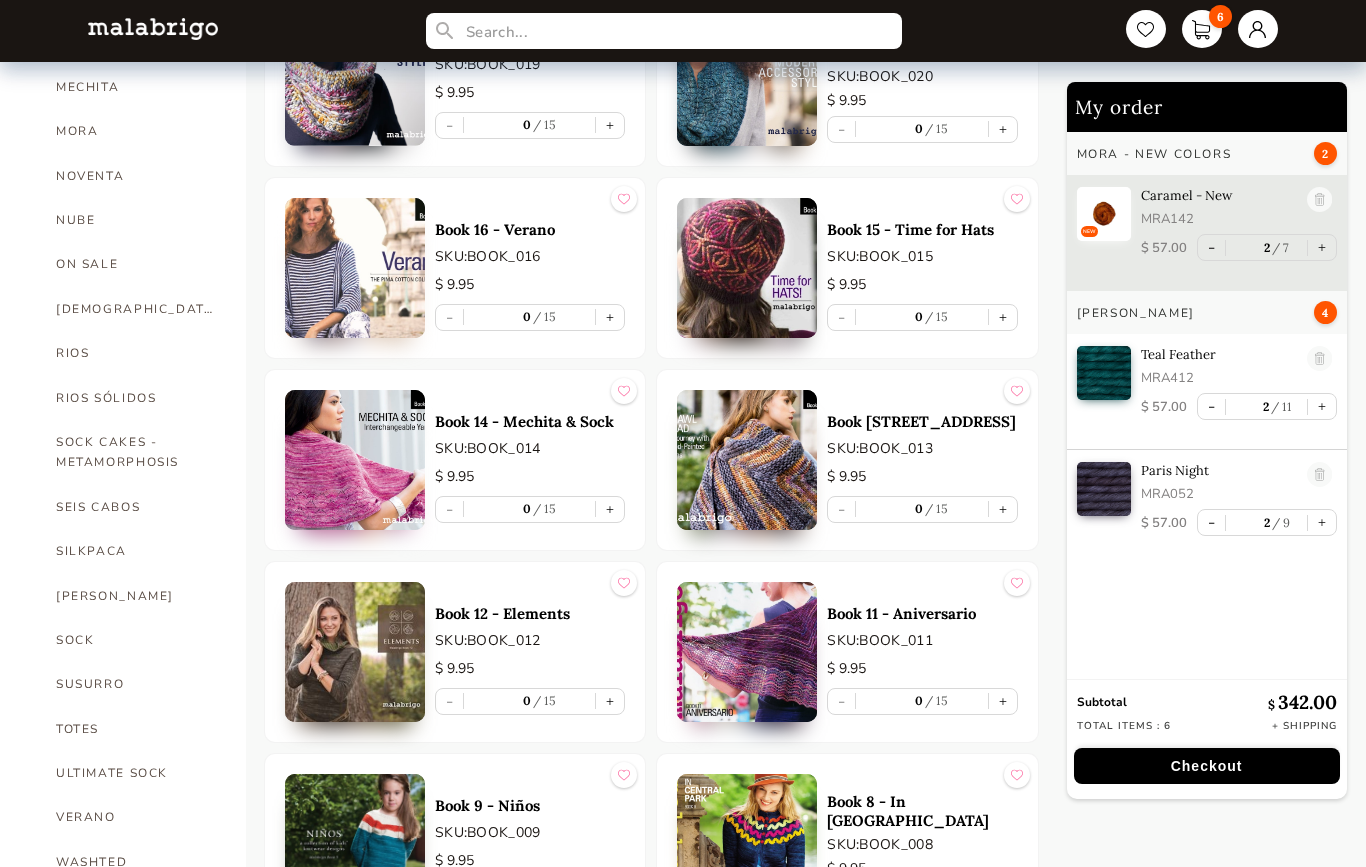 click on "HOME CATEGORIES VIENTOS - PREORDER US MINI - PREORDER CARACOL "ON BLACK" - PREORDER HOLIDAY KIT 2025 - PREORDER LACE - NEW COLORS [PERSON_NAME] - NEW COLORS [PERSON_NAME] BOOKS CLOUD [PERSON_NAME] CARACOL CHUNKY DOS TIERRAS FINITO LACE MOHAIR MECHA [PERSON_NAME] NOVENTA NUBE ON SALE RASTA [PERSON_NAME] SÓLIDOS SOCK CAKES - METAMORPHOSIS SEIS CABOS SILKPACA SILKY MERINO SOCK SUSURRO TOTES ULTIMATE SOCK VERANO WASHTED WORSTED Books In stock only Sort by Grid view Table view FEATURED FEATURED Sock: Ultimate Collection SKU:  BOOK_021 $   9.95 - 0 15 + ALL COLORS Item with description Book 17 - Ponchos & Familia SKU:  BOOK_017 $   9.95 - 0 15 + Crochet Booklet - Sail Away SKU:  BET_001 $   7.00 - 0 15 + FEATURED Sock: Ultimate Collection SKU:  BOOK_021 $   9.95 - 0 15 + [PERSON_NAME] & Washted - Interchangeable Yarns SKU:  BOOK_018 $   9.95 - 0 15 + Rasta Studio SKU:  BOOK_019 $   9.95 - 0 15 + Mechita & Sock - Modern Accessory Style SKU:  BOOK_020 $   9.95 - 0 15 + Book 16 - Verano SKU:  BOOK_016 $   9.95 - 0 15 + Book 15 - Time for Hats SKU:  $" at bounding box center (683, 347) 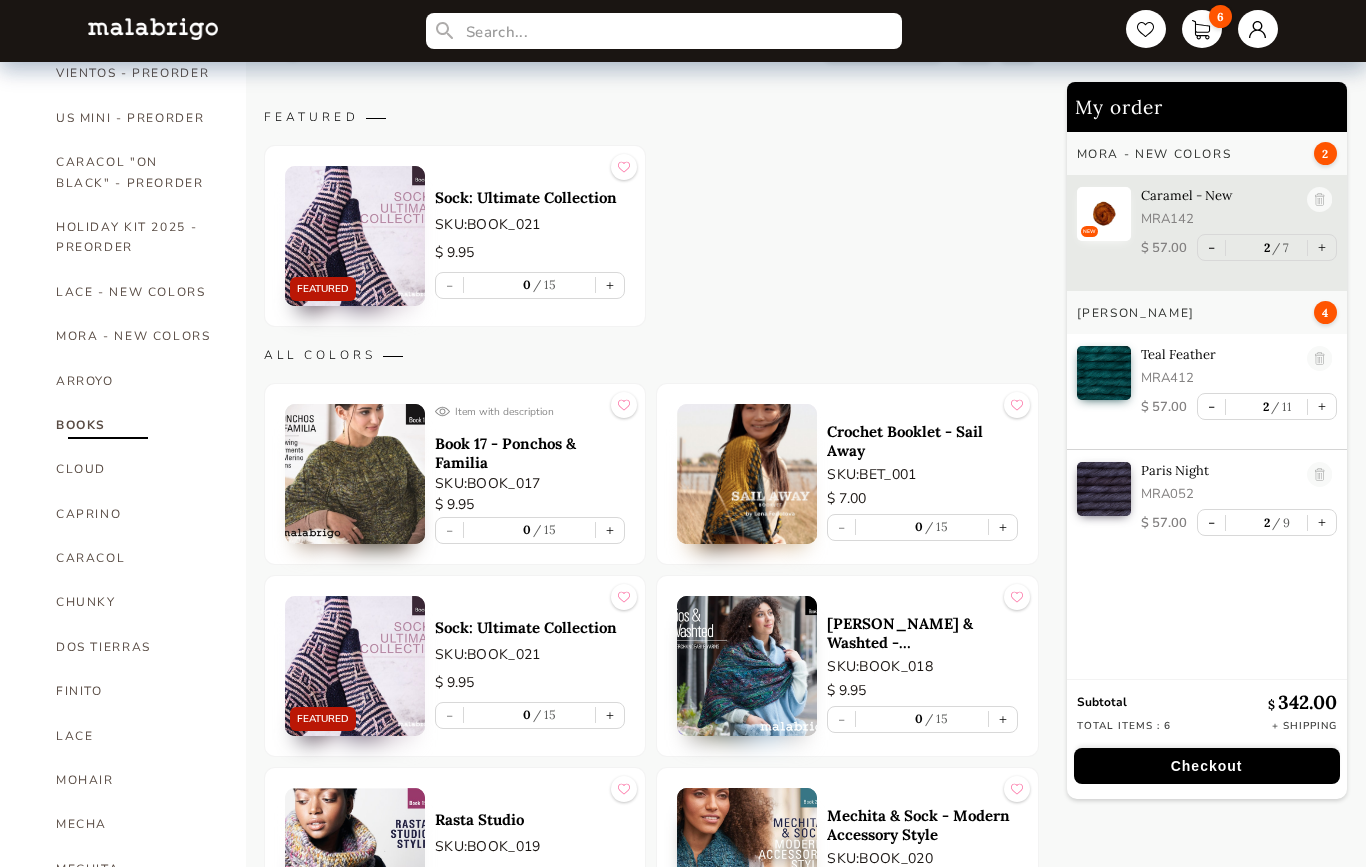 scroll, scrollTop: 0, scrollLeft: 0, axis: both 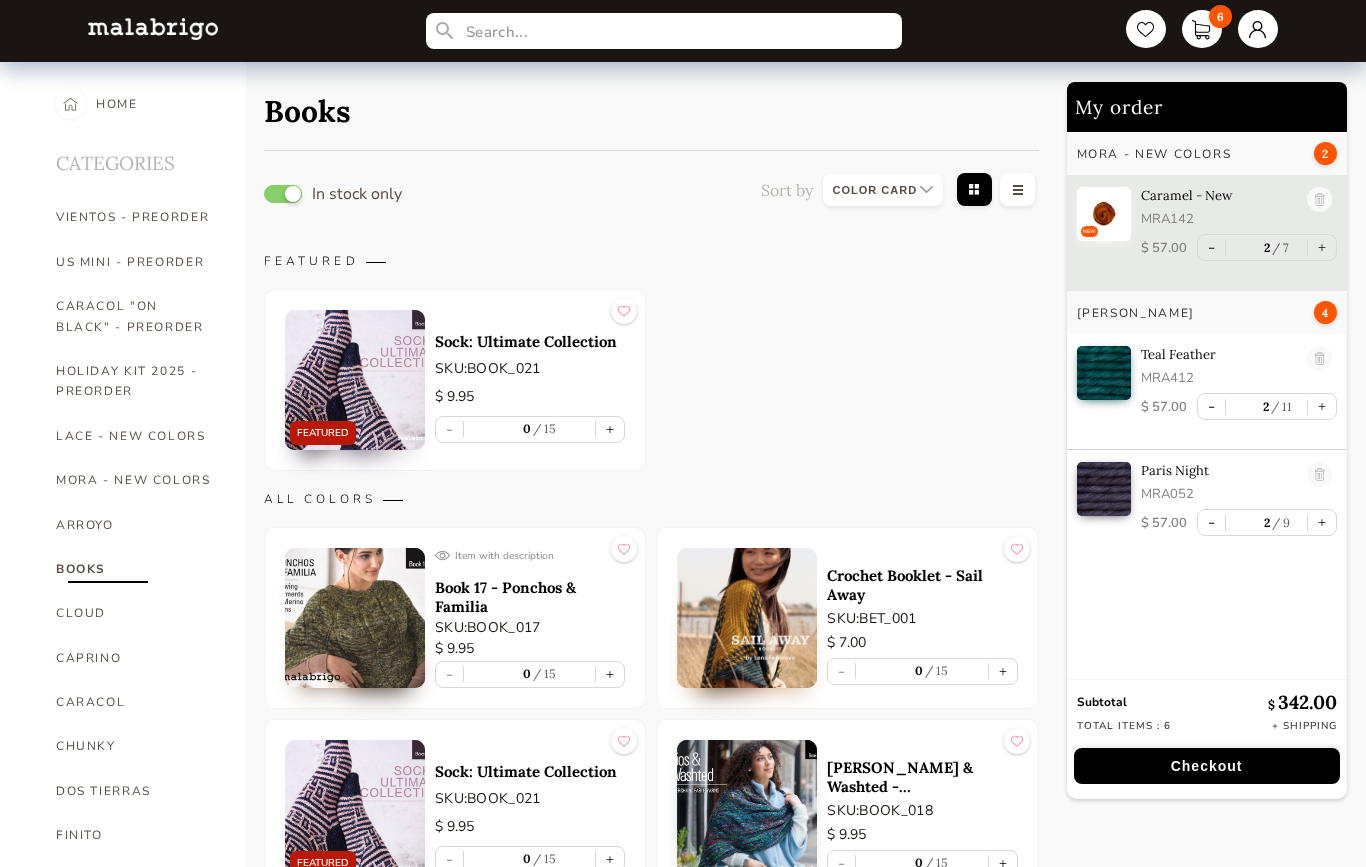 click on "VIENTOS - PREORDER" at bounding box center [136, 217] 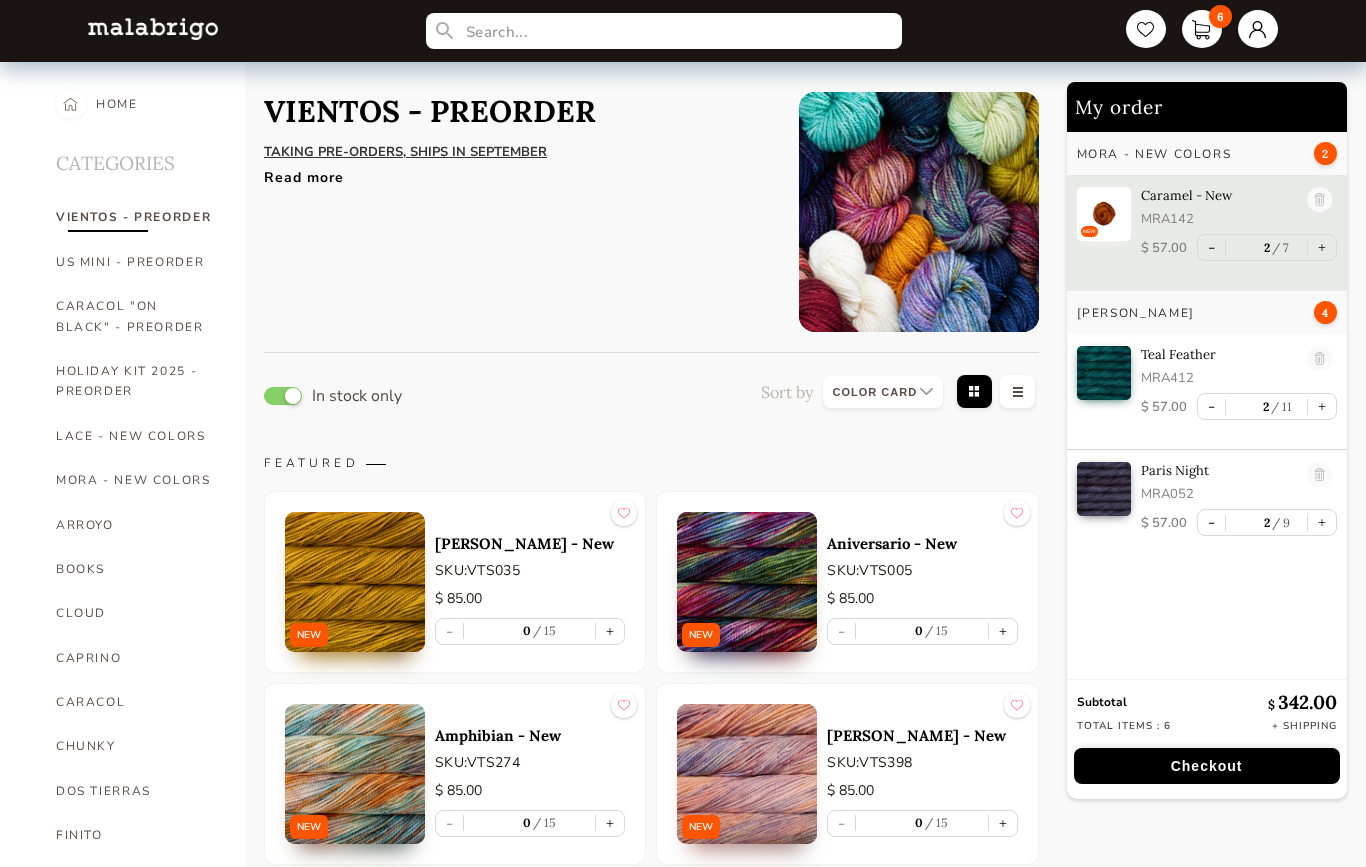 click on "US MINI - PREORDER" at bounding box center [136, 262] 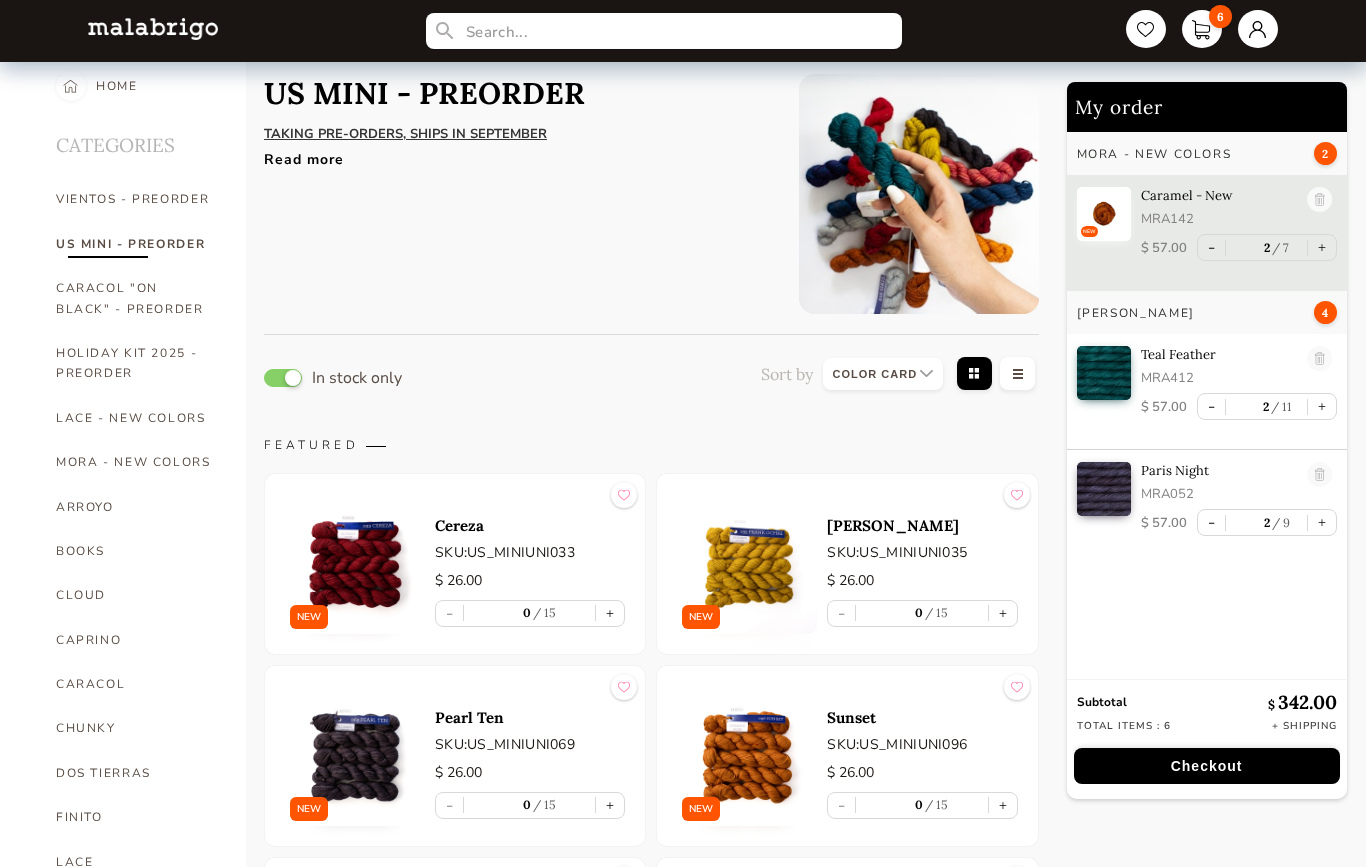 scroll, scrollTop: 0, scrollLeft: 0, axis: both 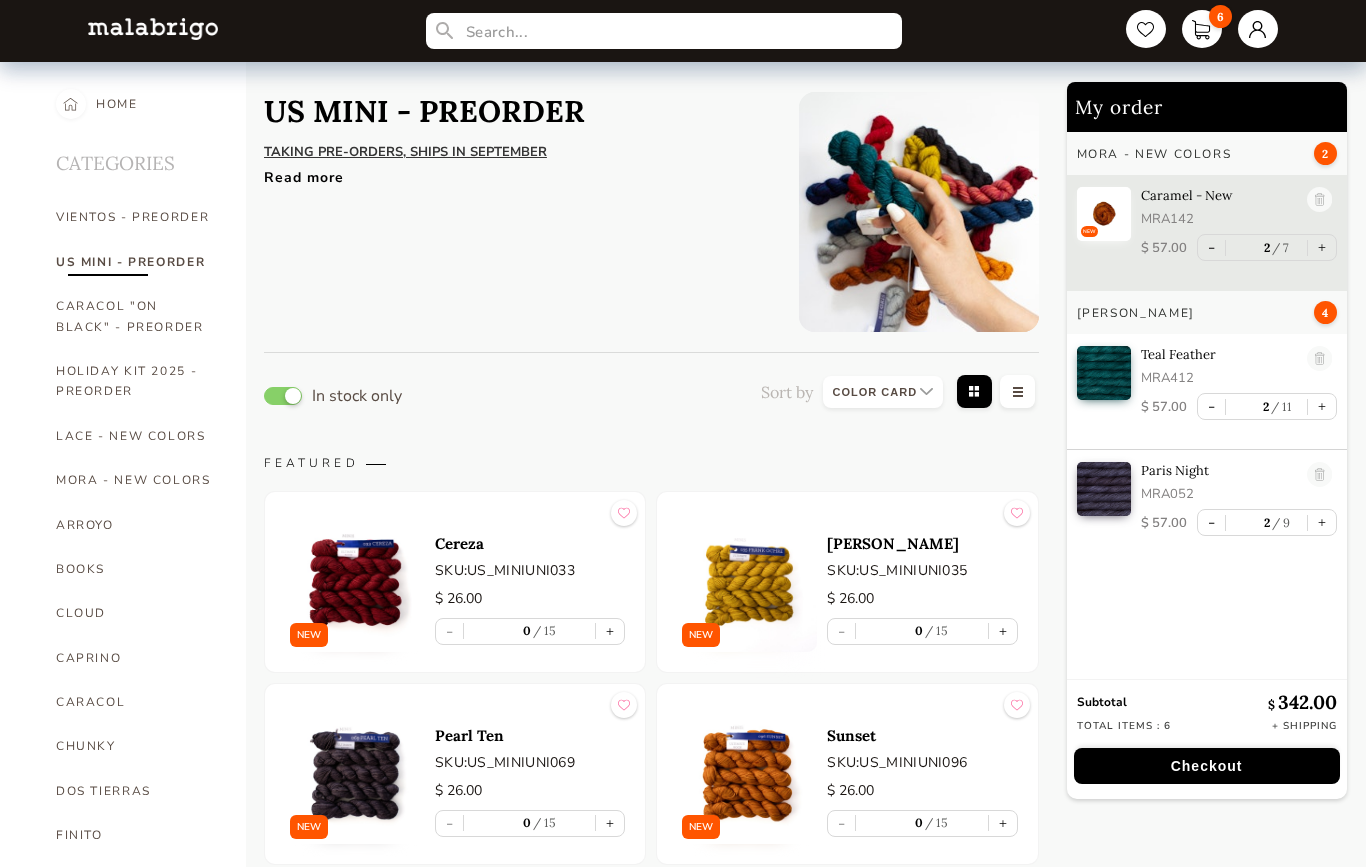 click on "CARACOL "ON BLACK" - PREORDER" at bounding box center [136, 316] 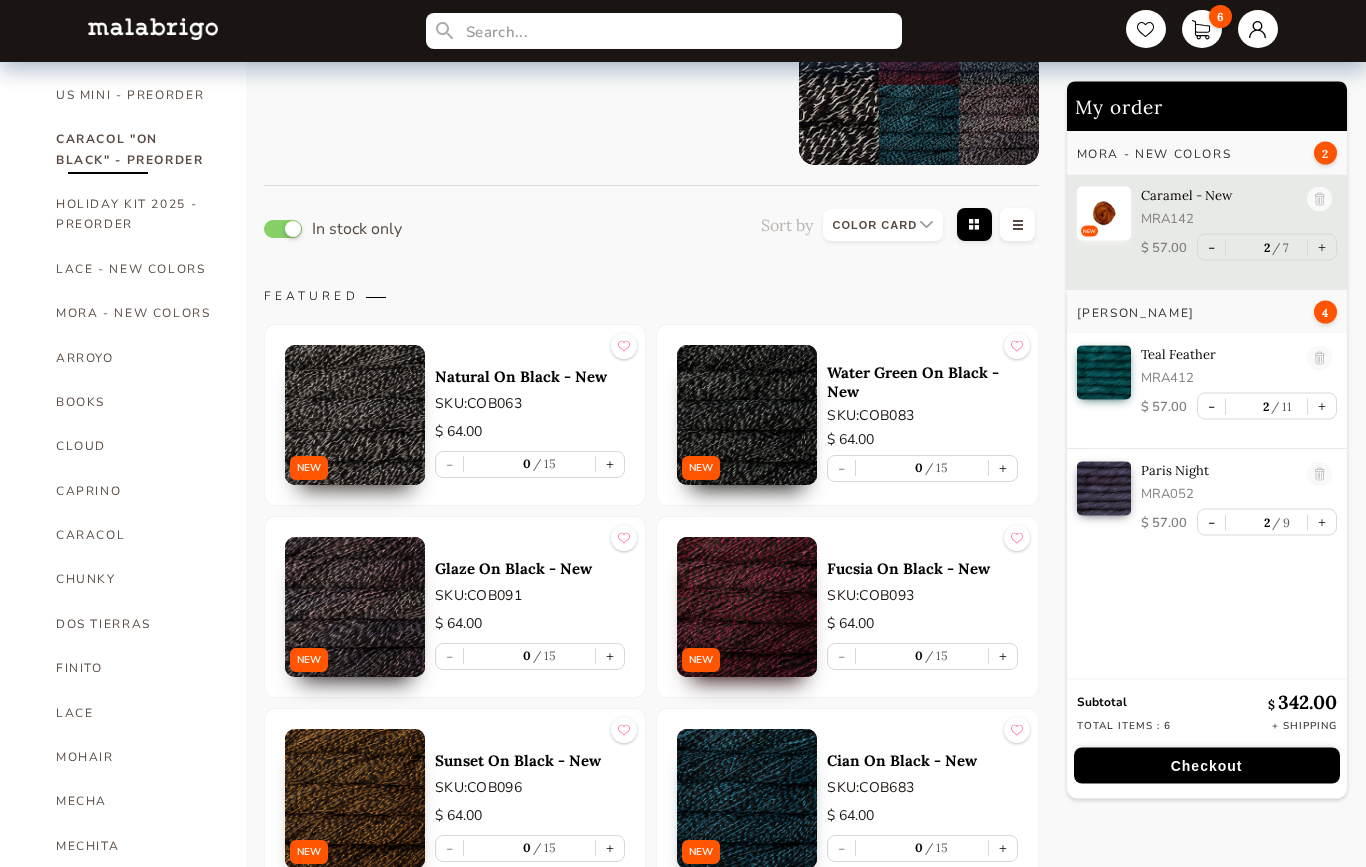 scroll, scrollTop: 167, scrollLeft: 0, axis: vertical 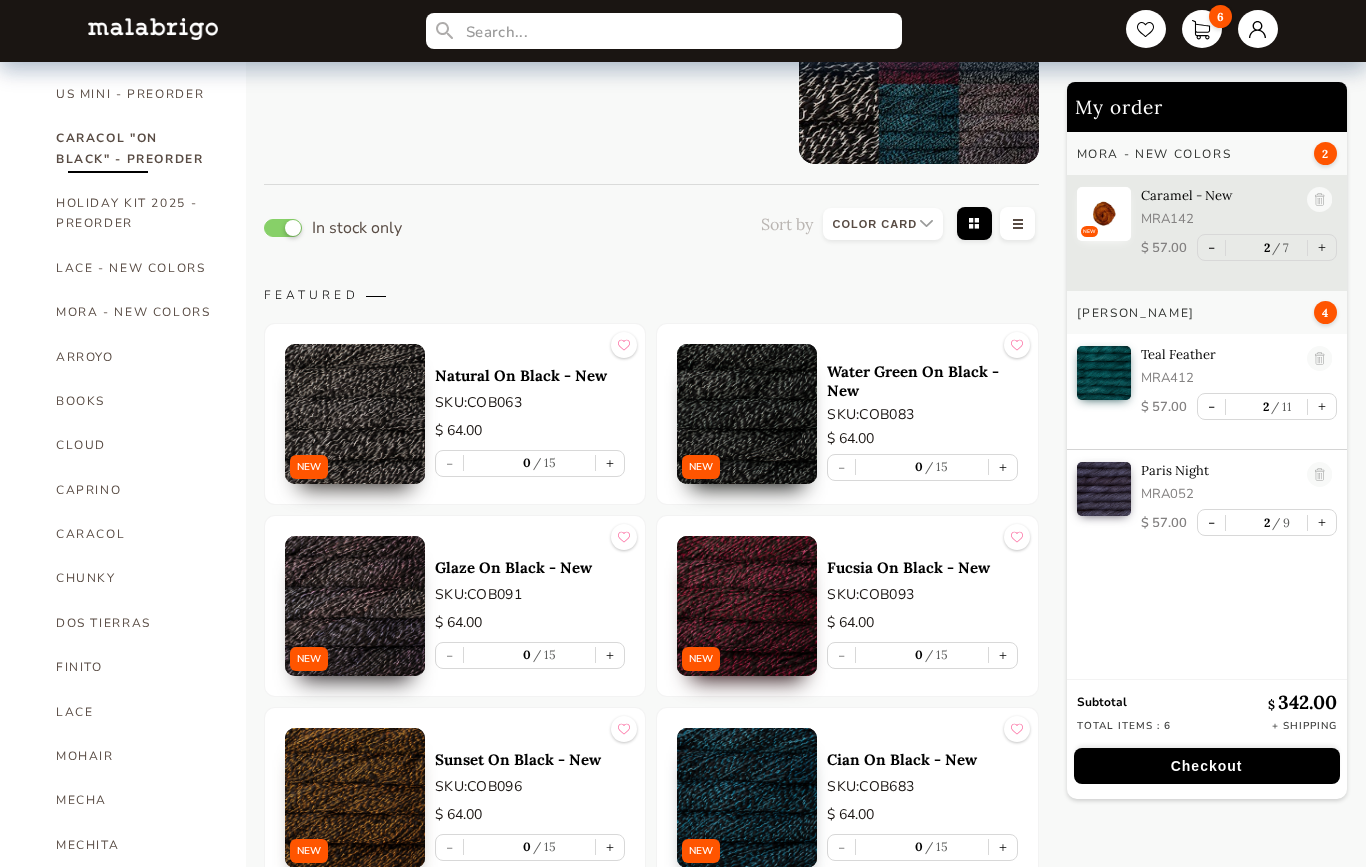 click on "CLOUD" at bounding box center [136, 445] 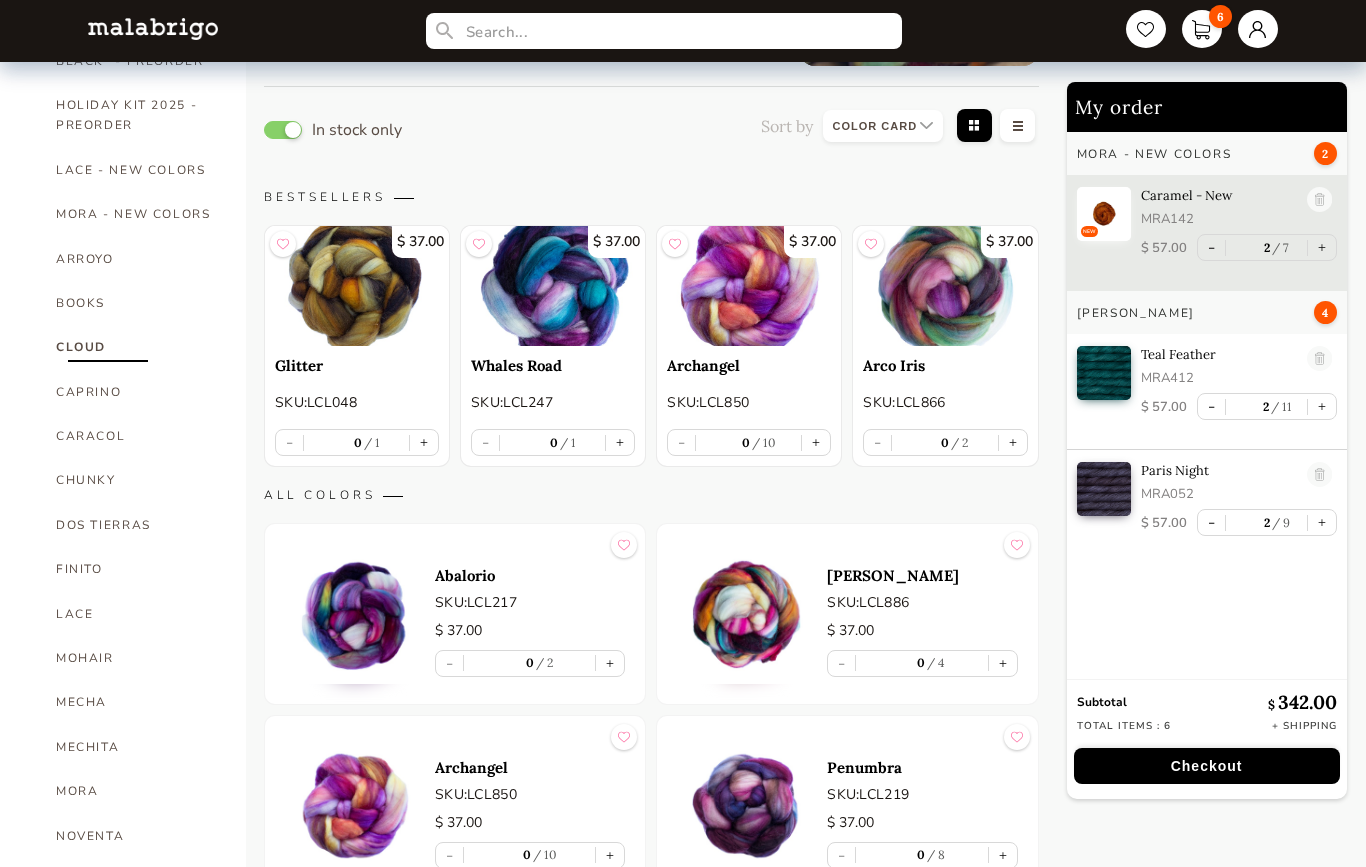 click on "CAPRINO" at bounding box center (136, 392) 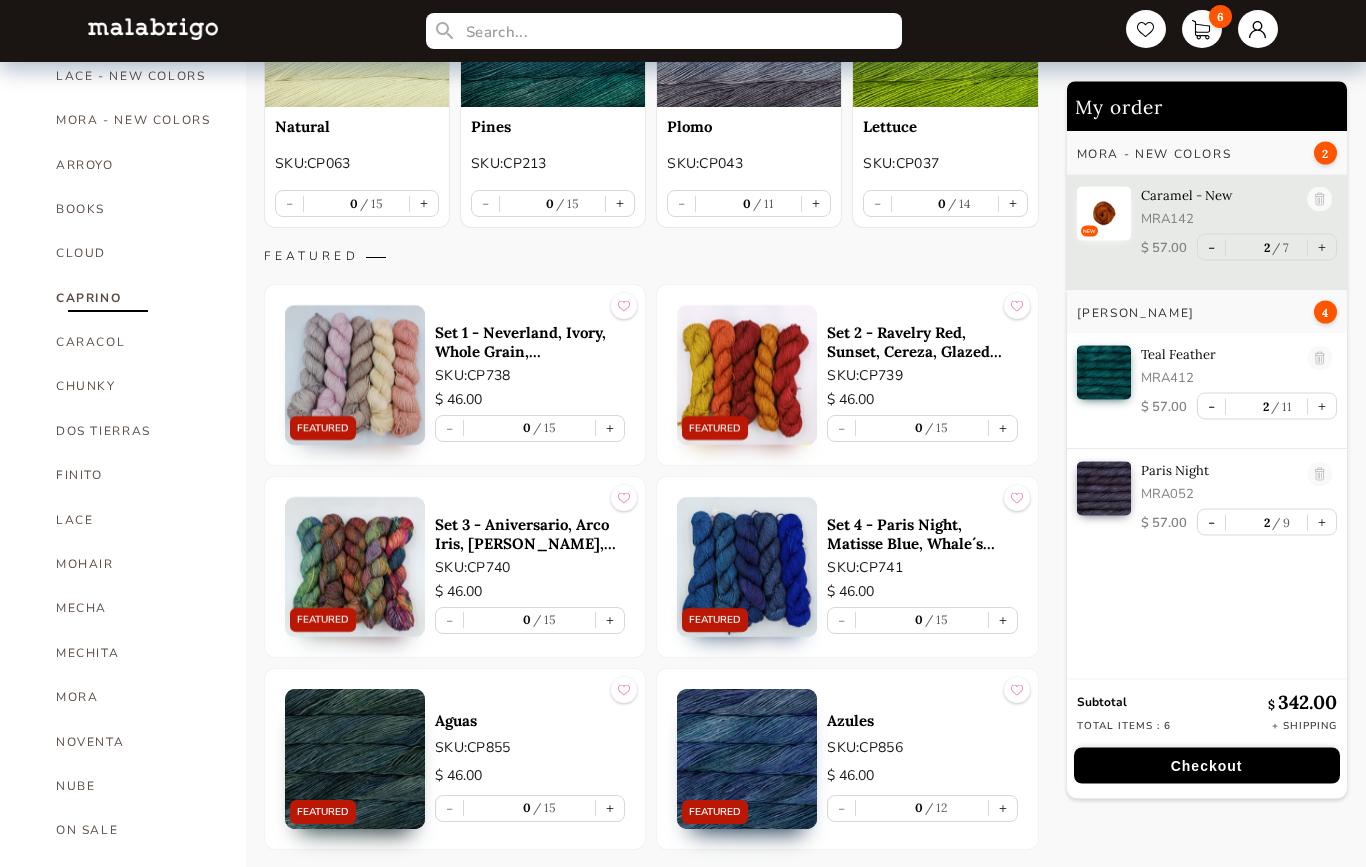 scroll, scrollTop: 0, scrollLeft: 0, axis: both 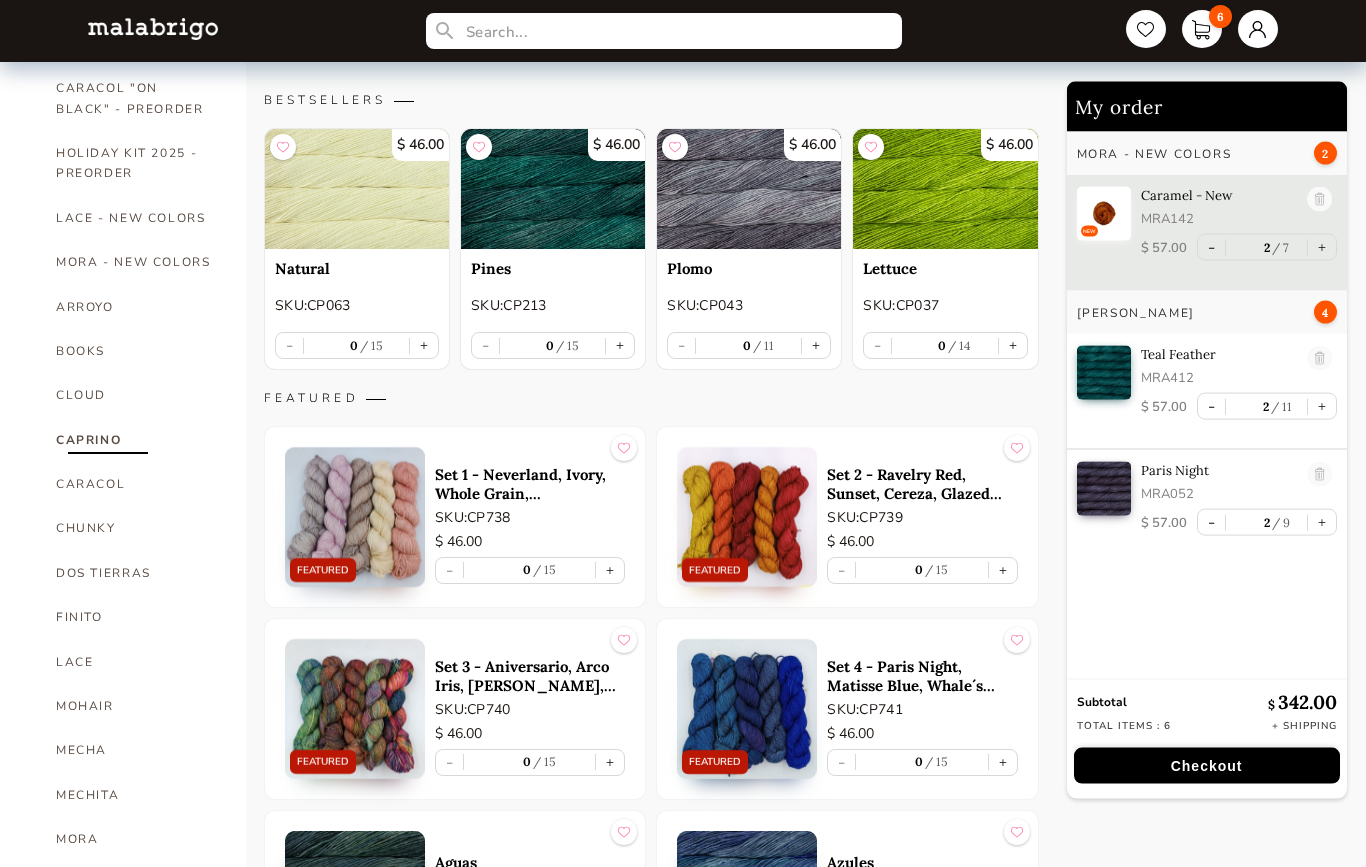 click on "Checkout" at bounding box center (1207, 766) 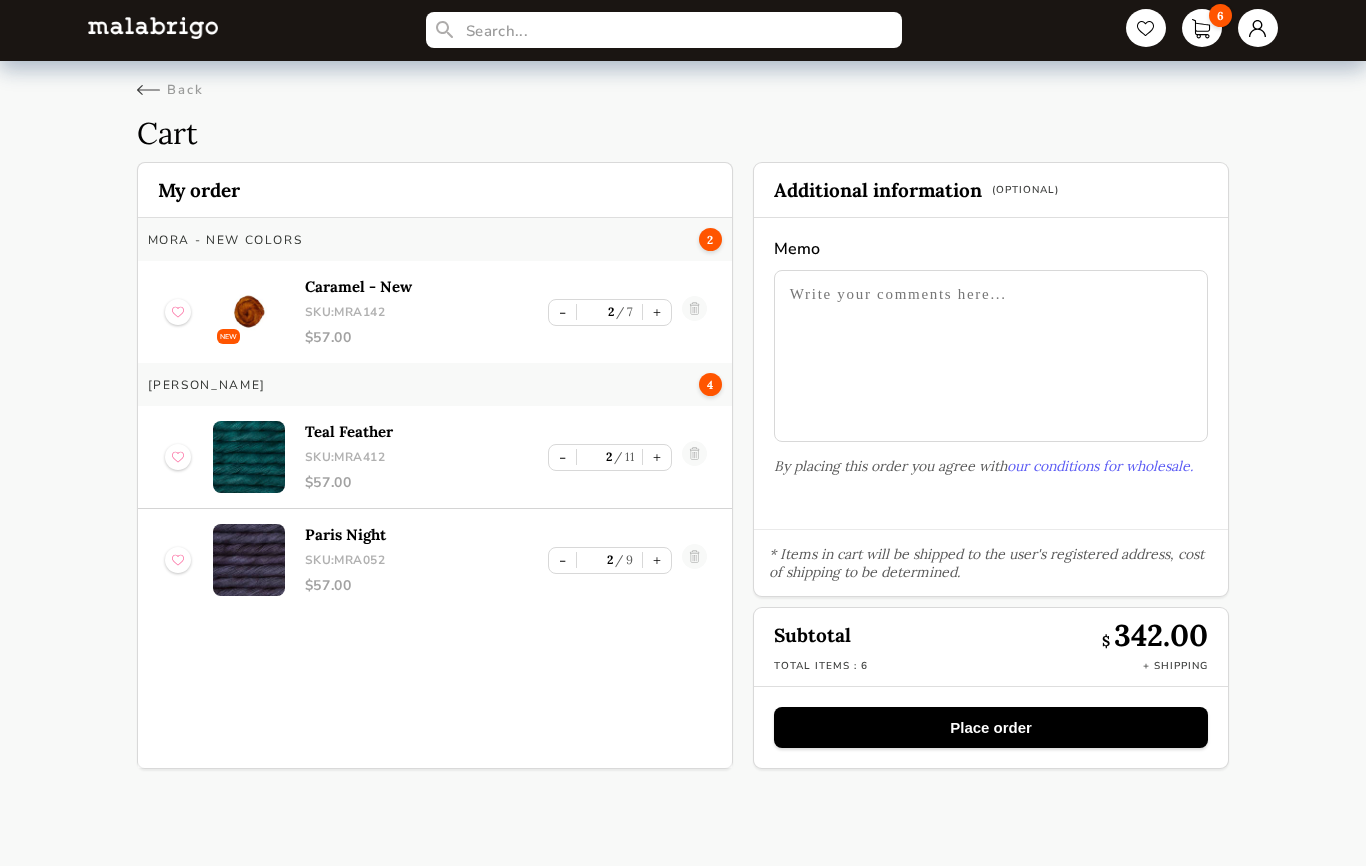 click at bounding box center (991, 357) 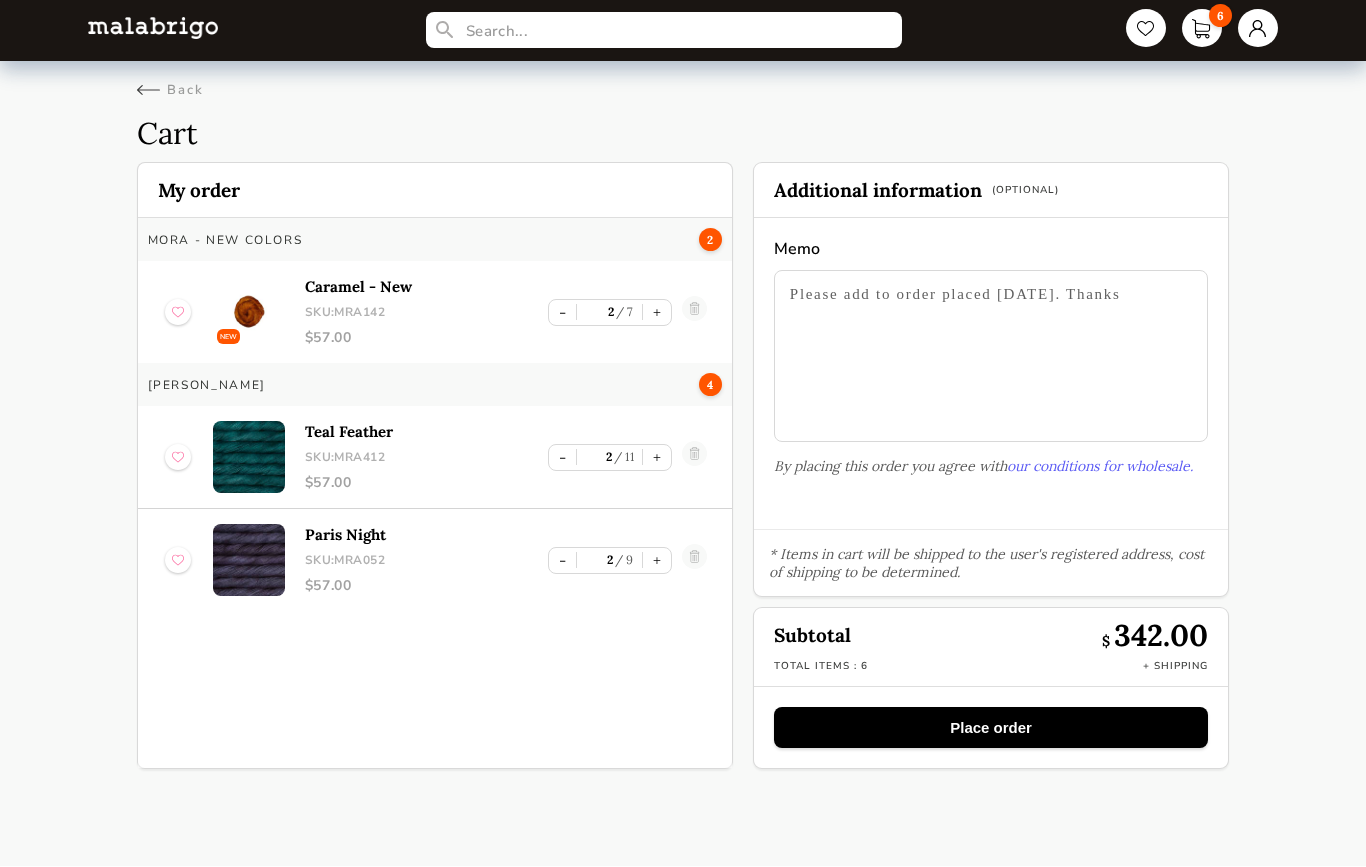 type on "Please add to order placed [DATE]. Thanks" 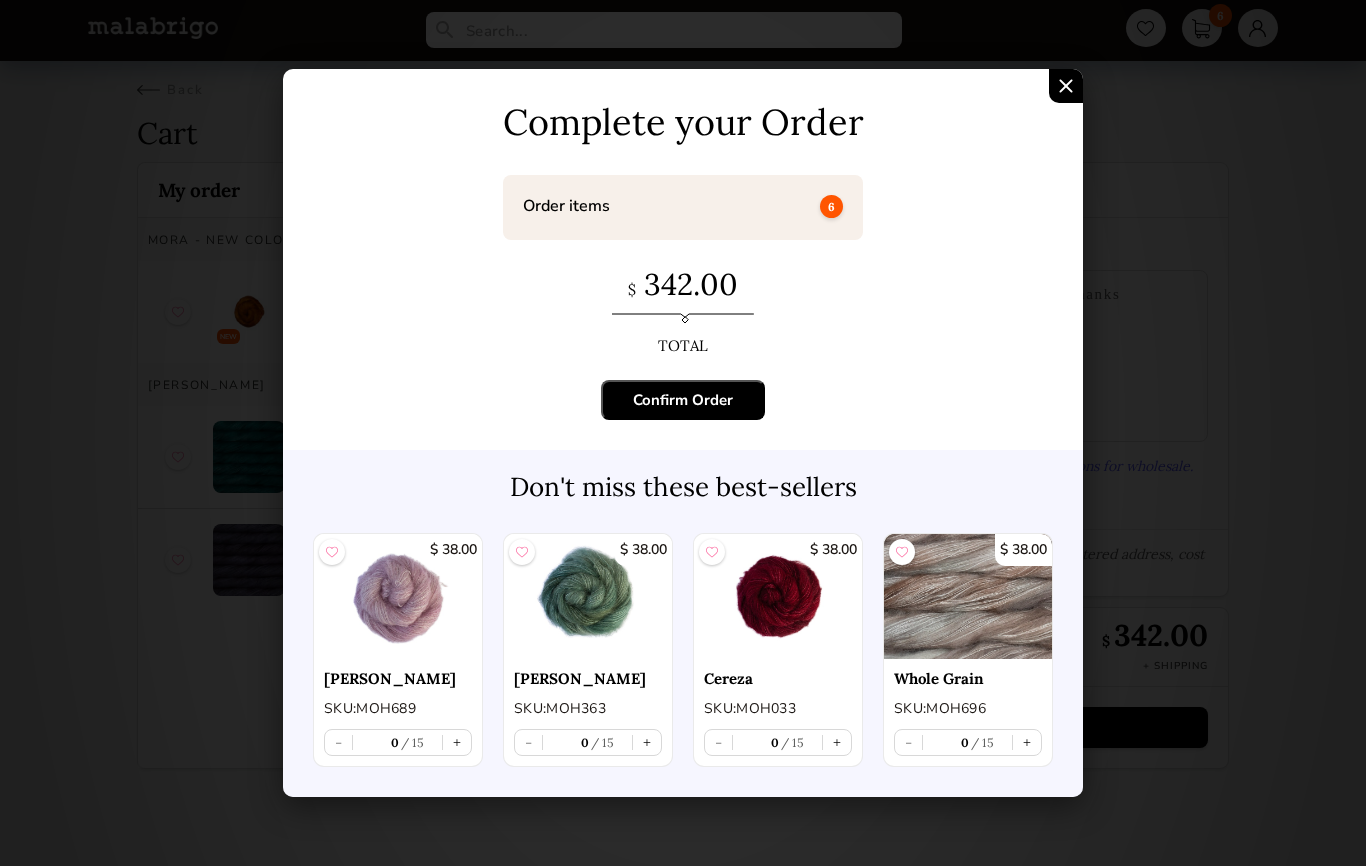 click on "Confirm Order" at bounding box center (683, 401) 